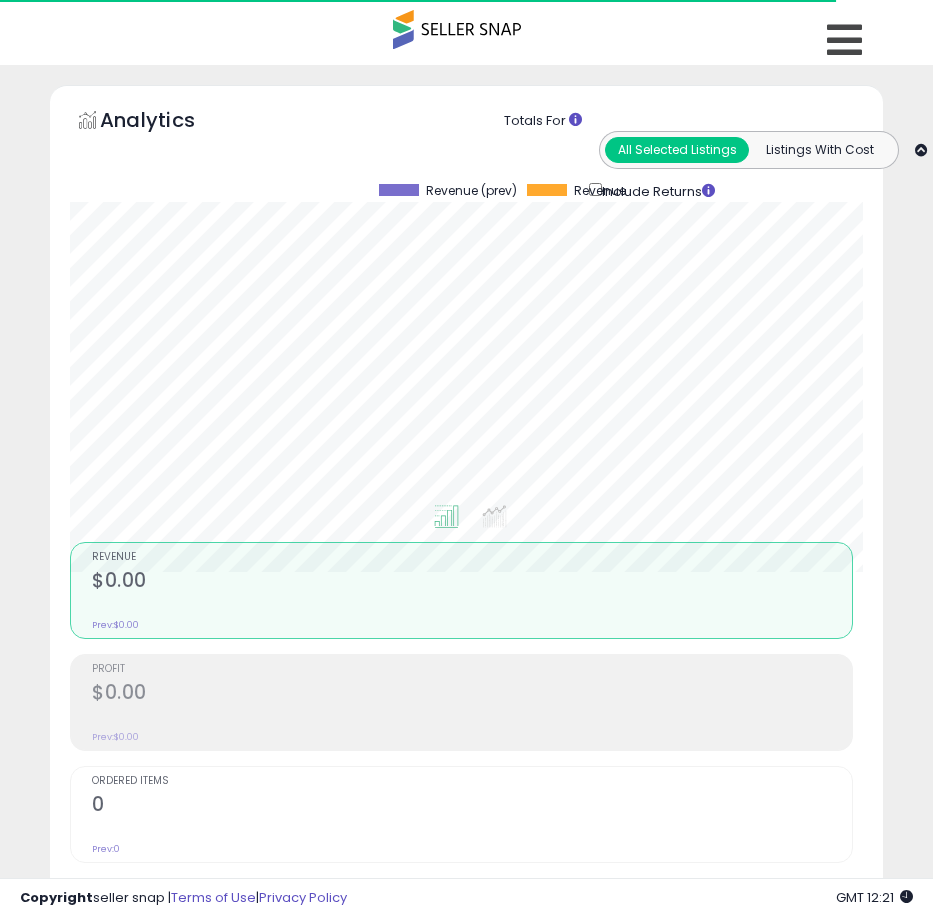 scroll, scrollTop: 1166, scrollLeft: 0, axis: vertical 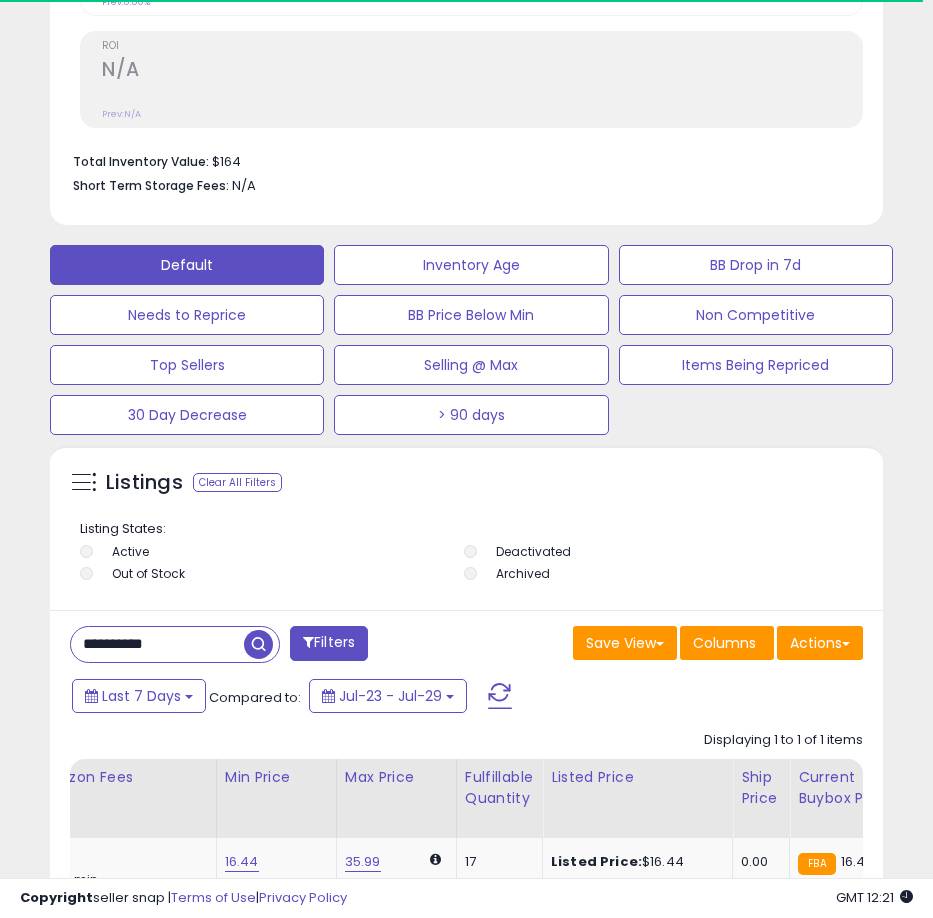 click on "**********" at bounding box center (157, 644) 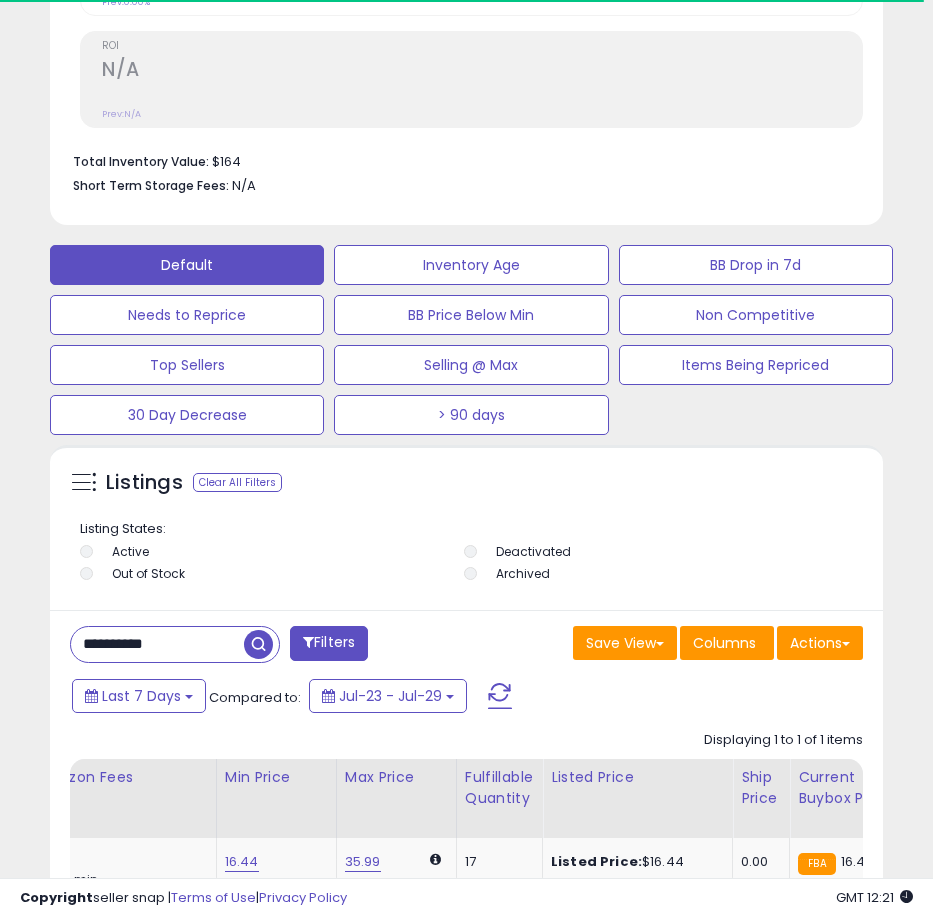 paste 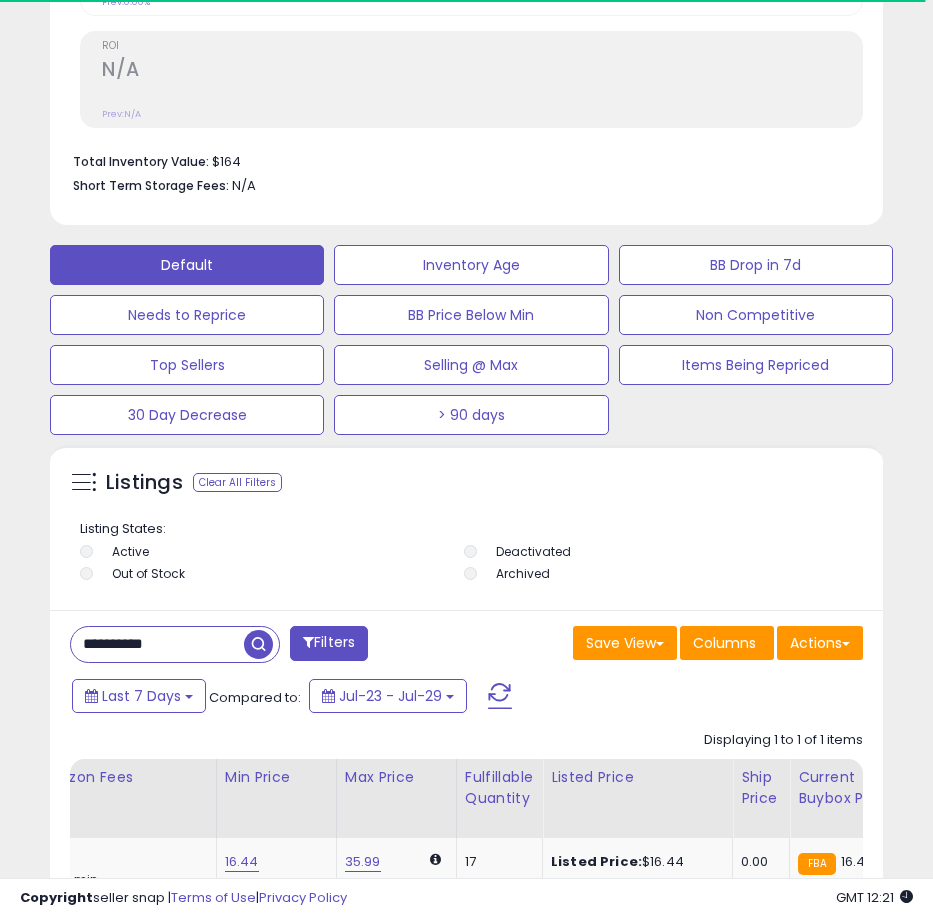 click on "**********" at bounding box center [157, 644] 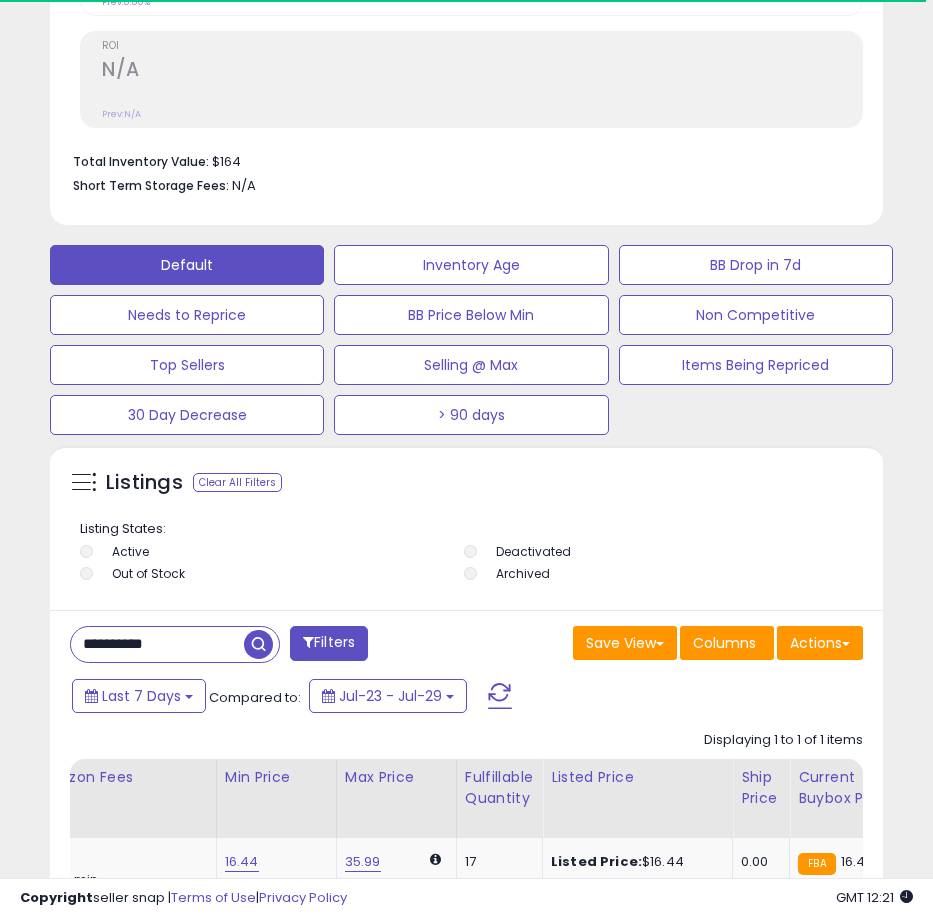 click at bounding box center [258, 644] 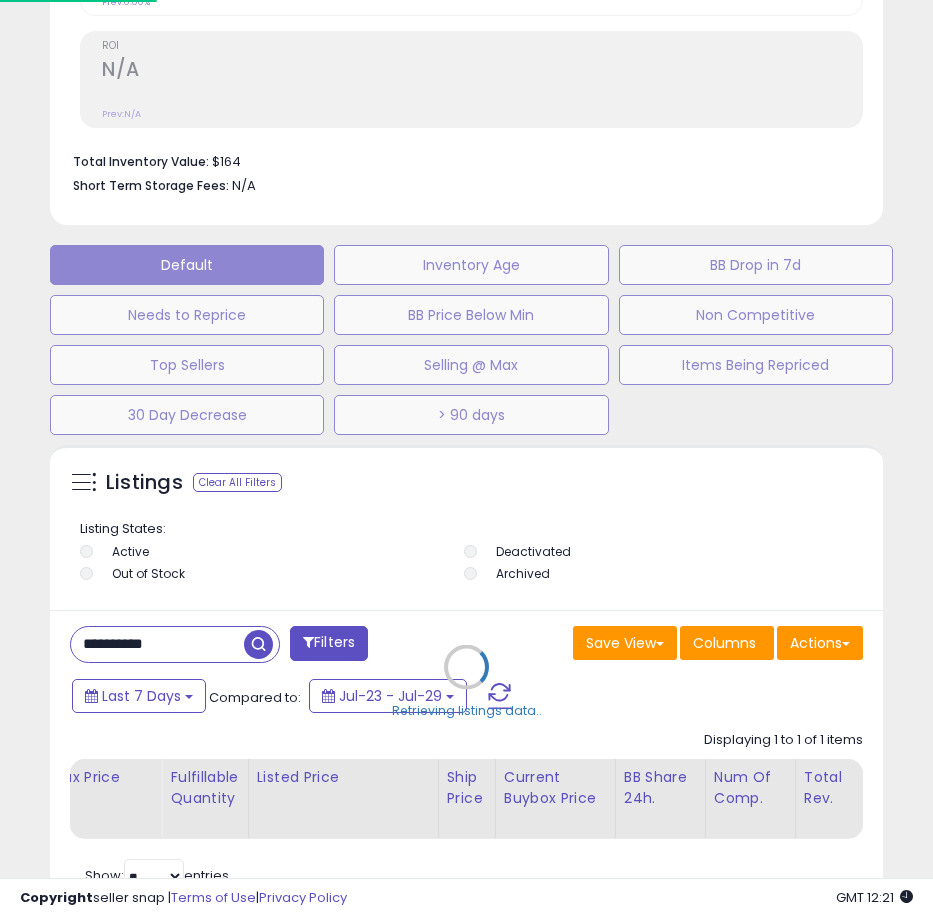 scroll, scrollTop: 999610, scrollLeft: 999162, axis: both 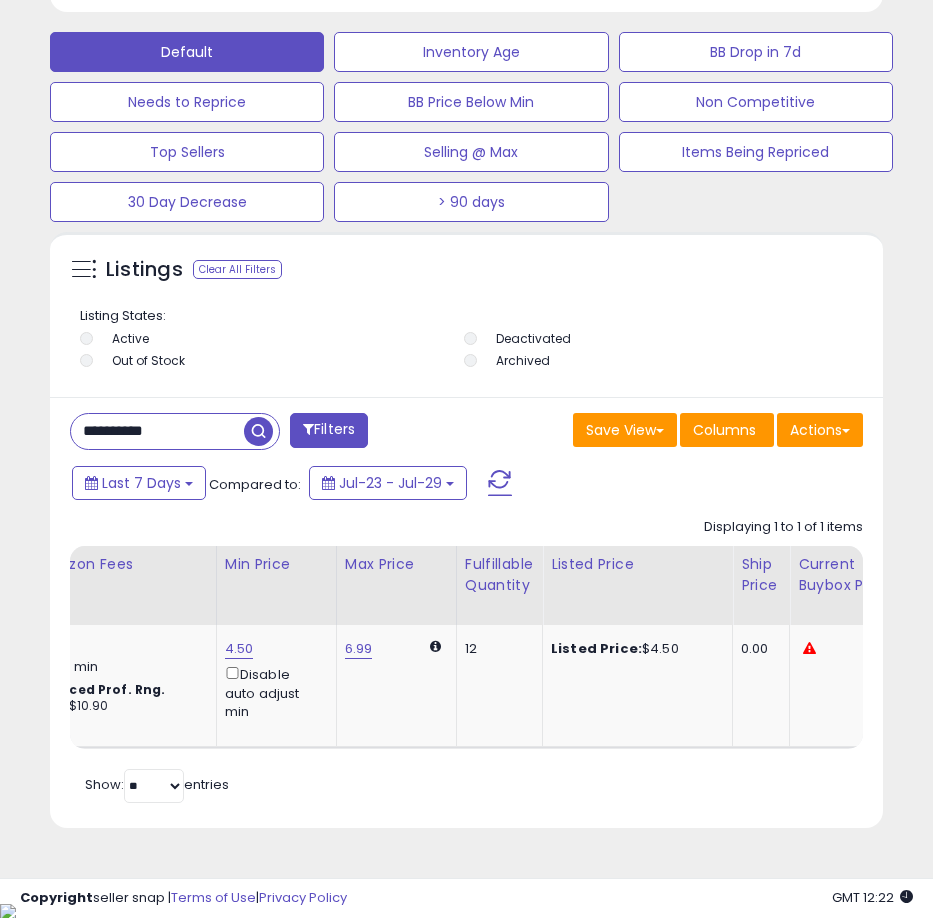 click on "**********" at bounding box center [157, 431] 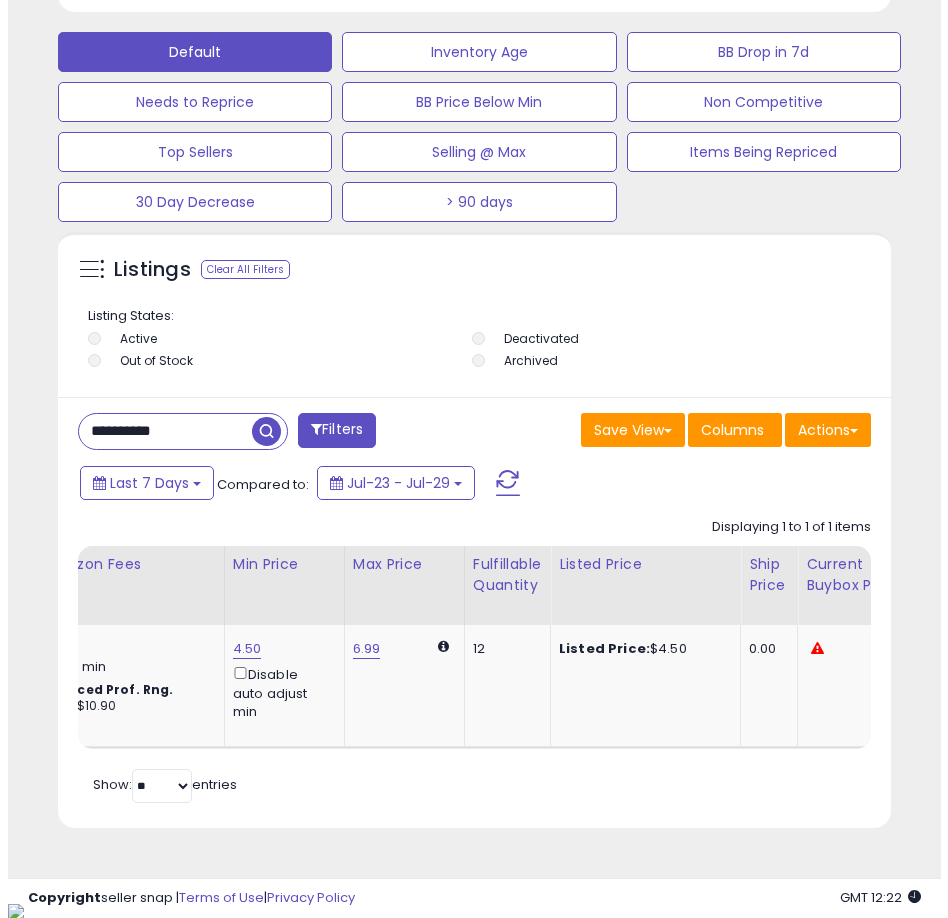 scroll, scrollTop: 1166, scrollLeft: 0, axis: vertical 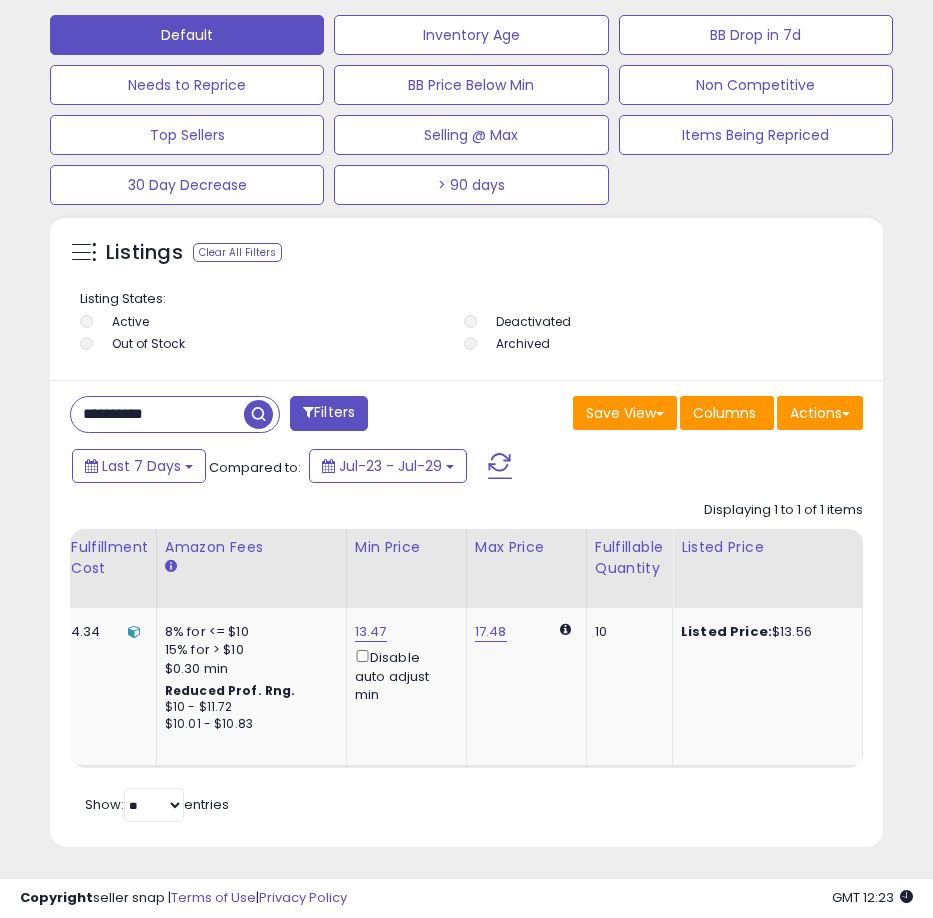 click on "**********" at bounding box center (157, 414) 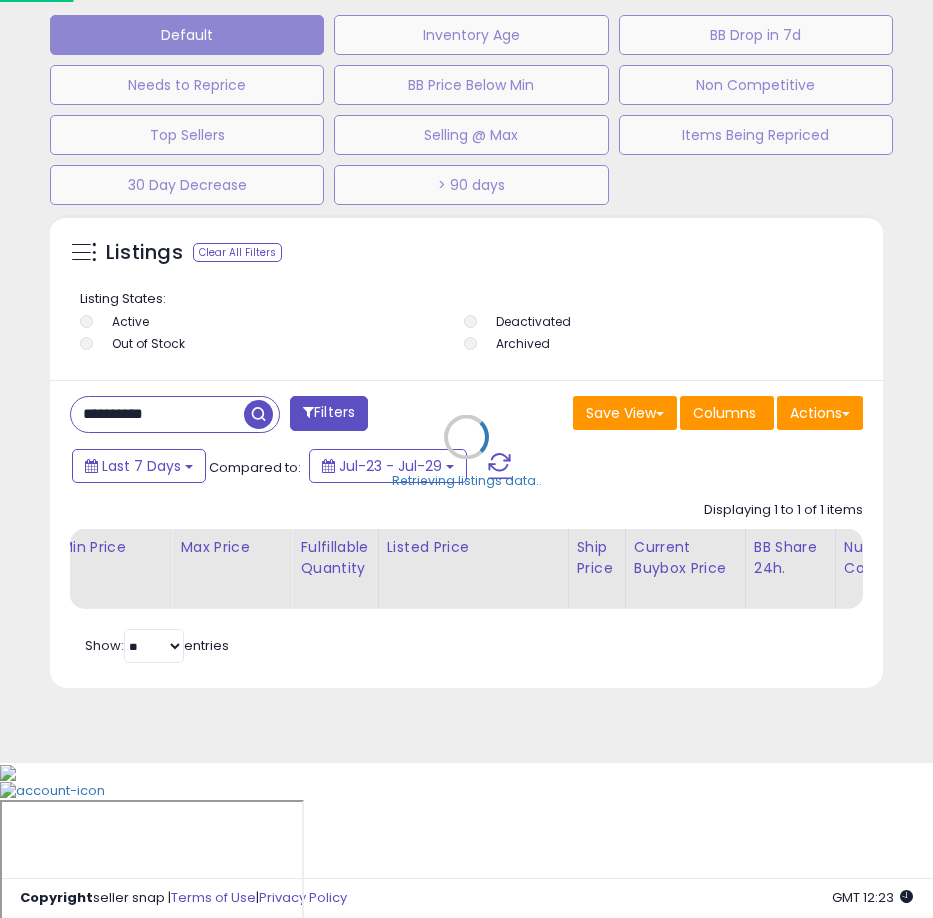 scroll, scrollTop: 999610, scrollLeft: 999162, axis: both 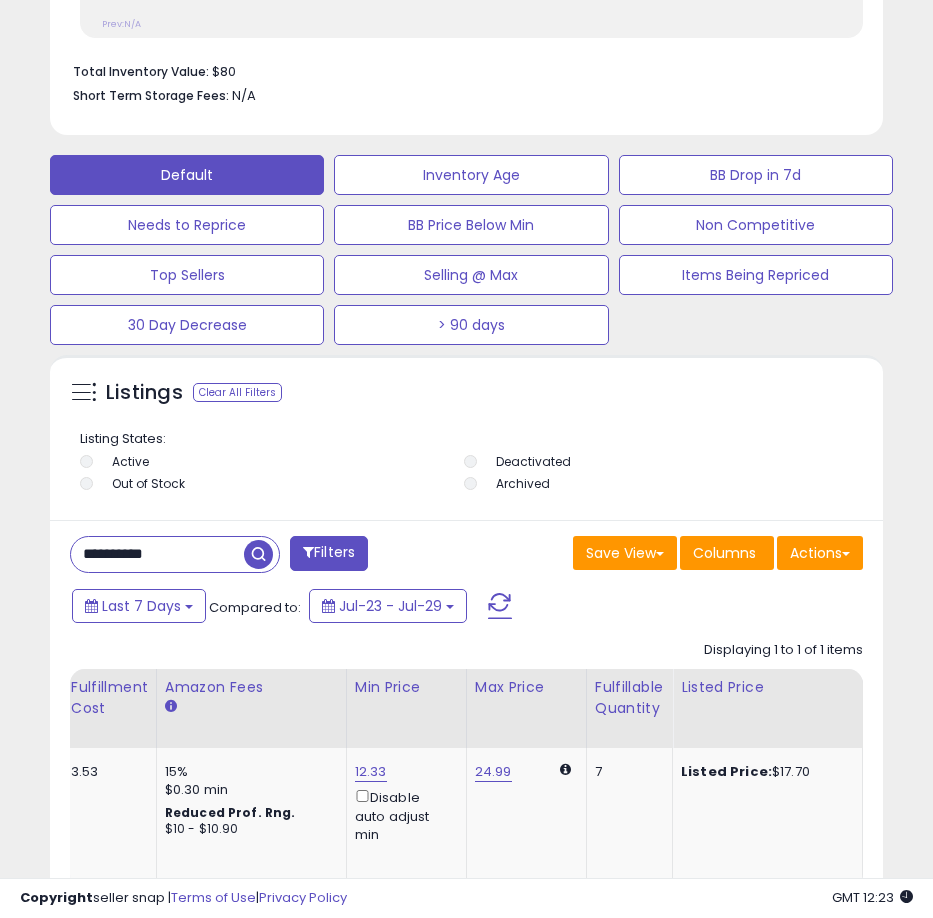 click on "**********" at bounding box center [157, 554] 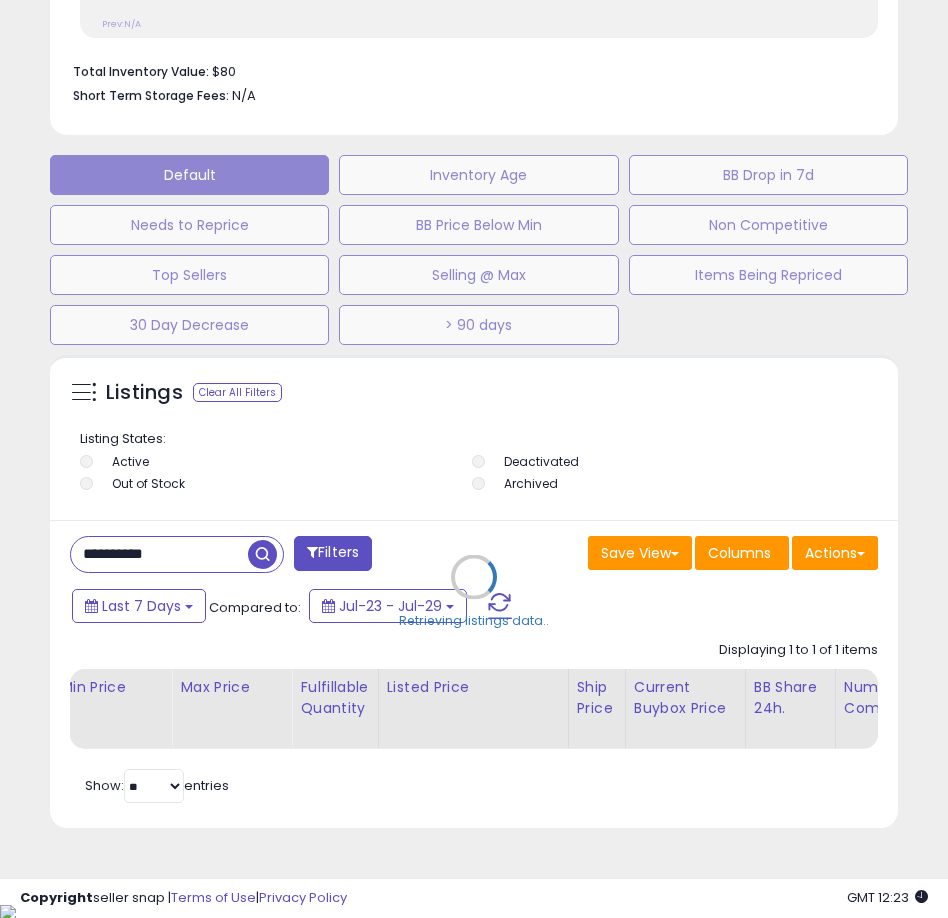 scroll, scrollTop: 999610, scrollLeft: 999162, axis: both 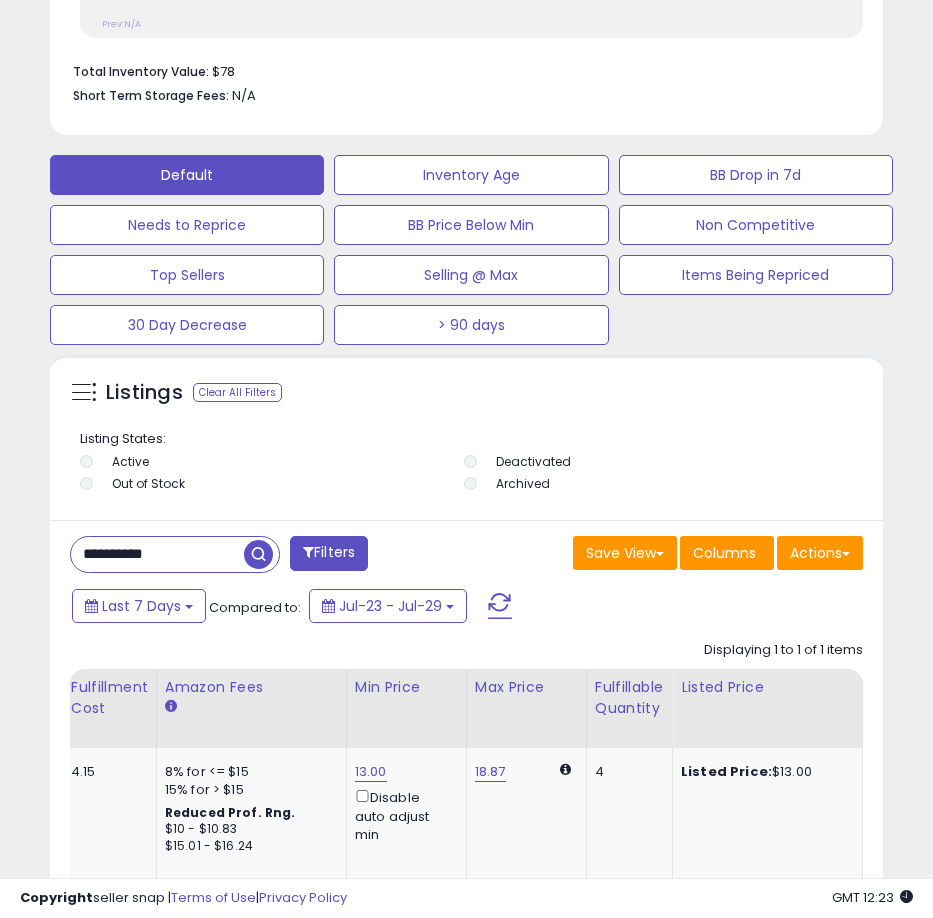 click on "**********" at bounding box center [157, 554] 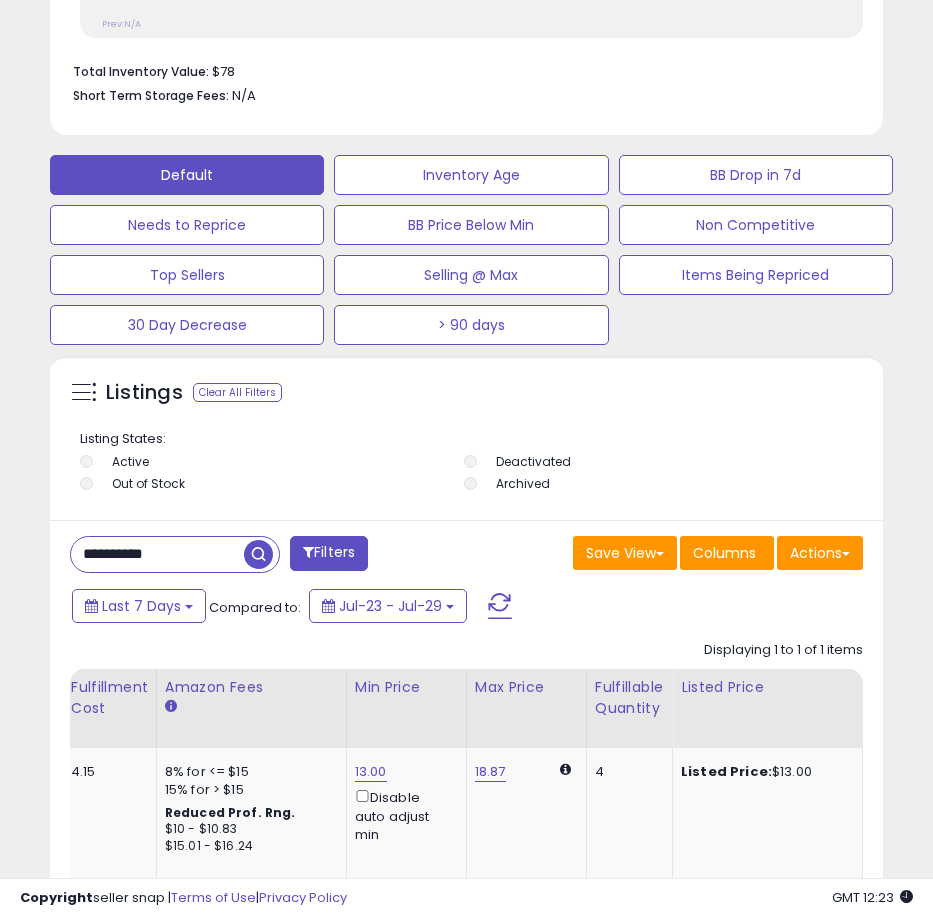 click on "**********" at bounding box center (157, 554) 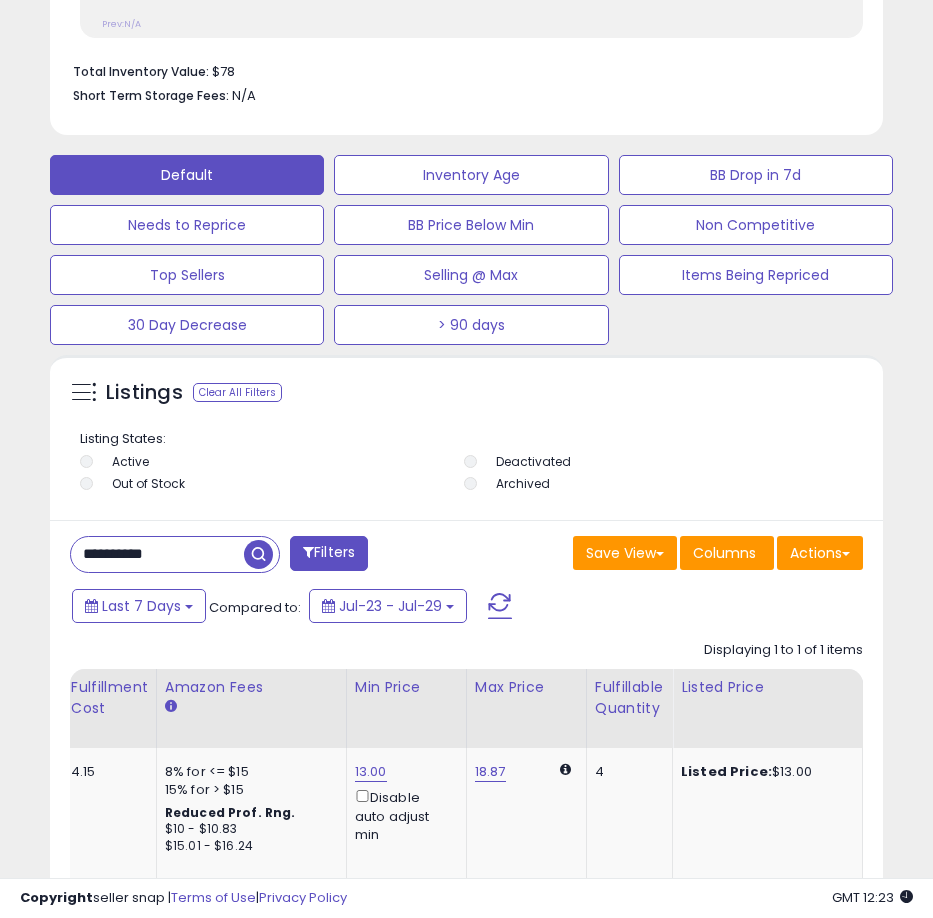 paste 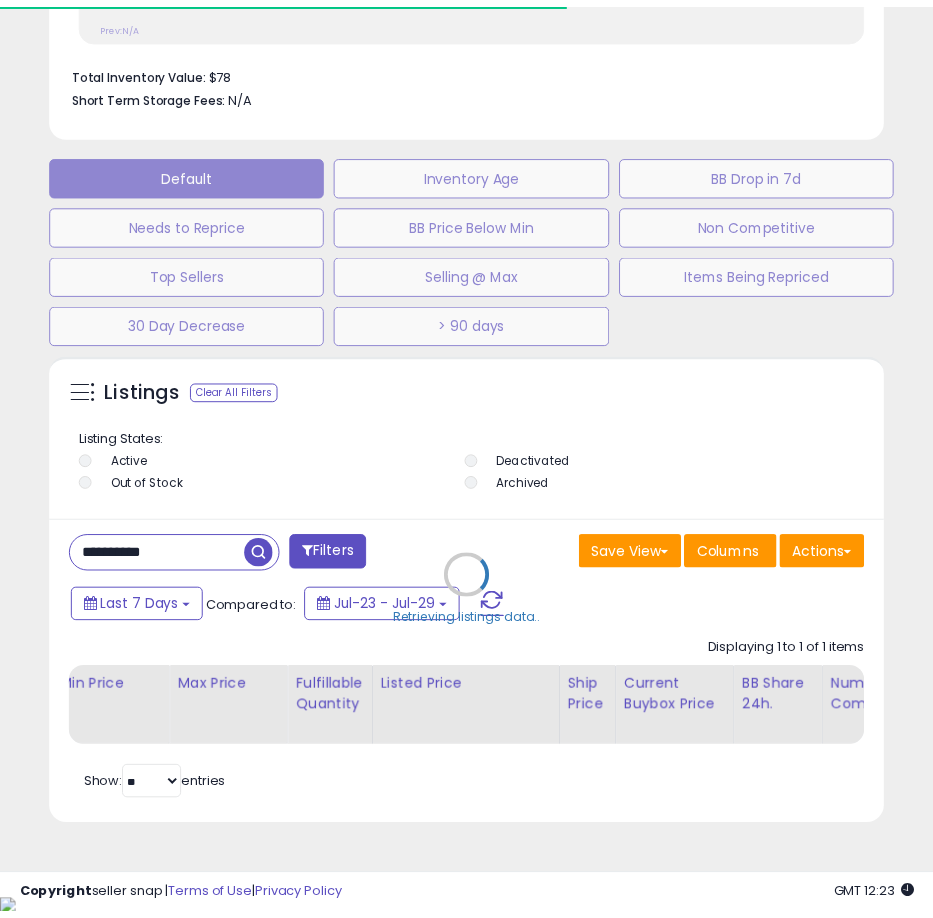 scroll, scrollTop: 390, scrollLeft: 823, axis: both 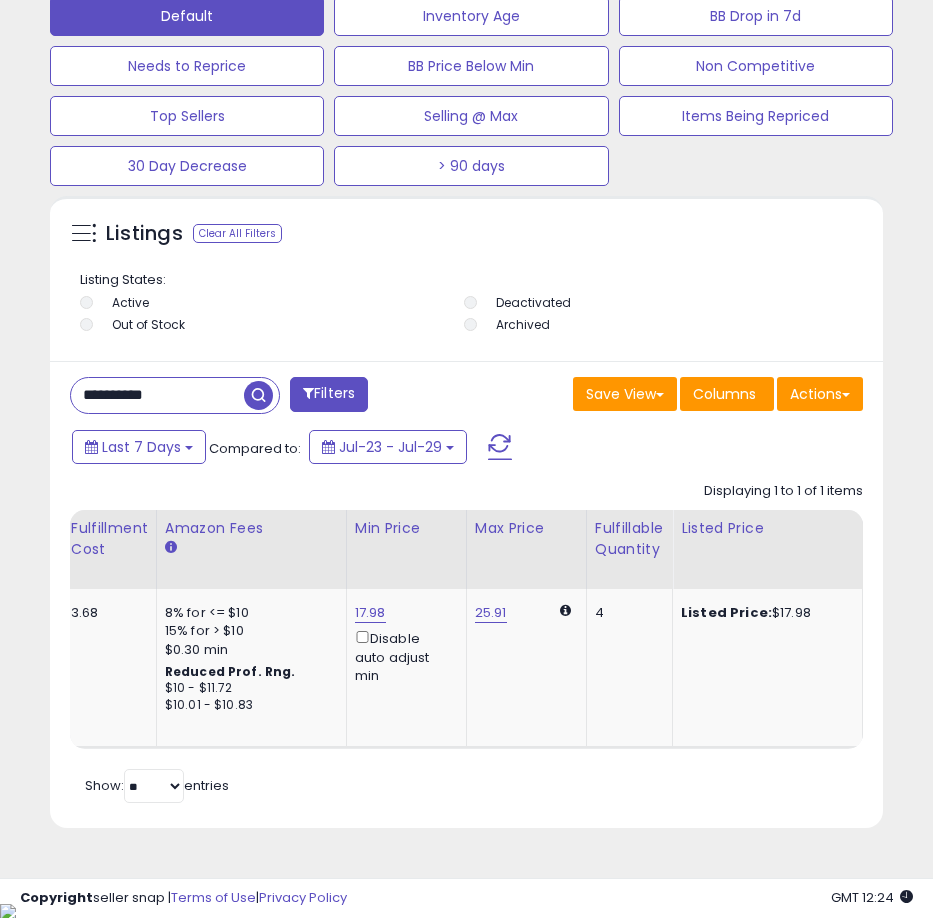 click on "**********" at bounding box center [157, 395] 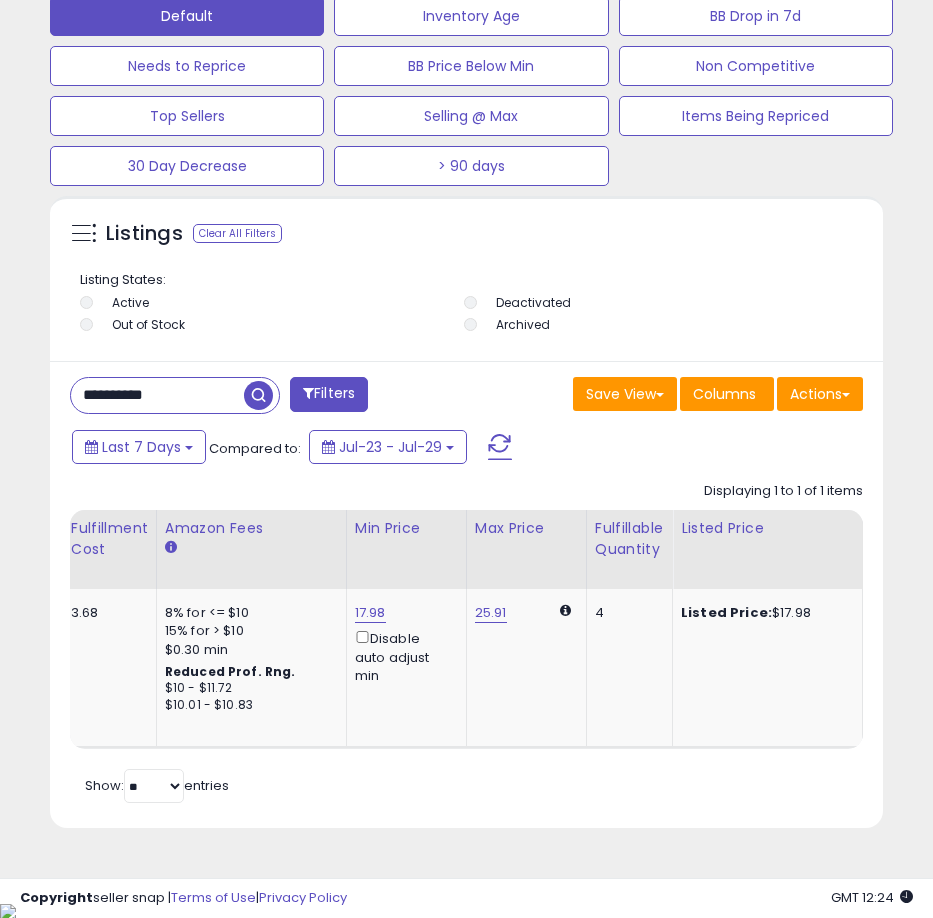 click on "**********" at bounding box center (157, 395) 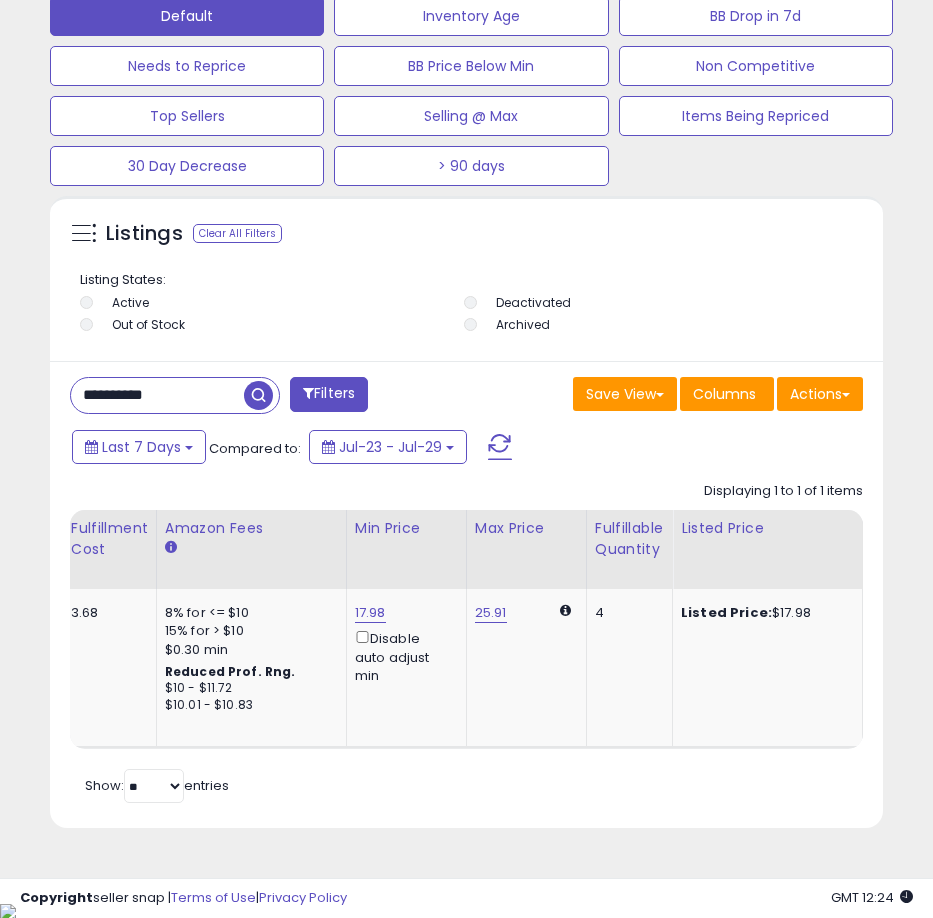 paste 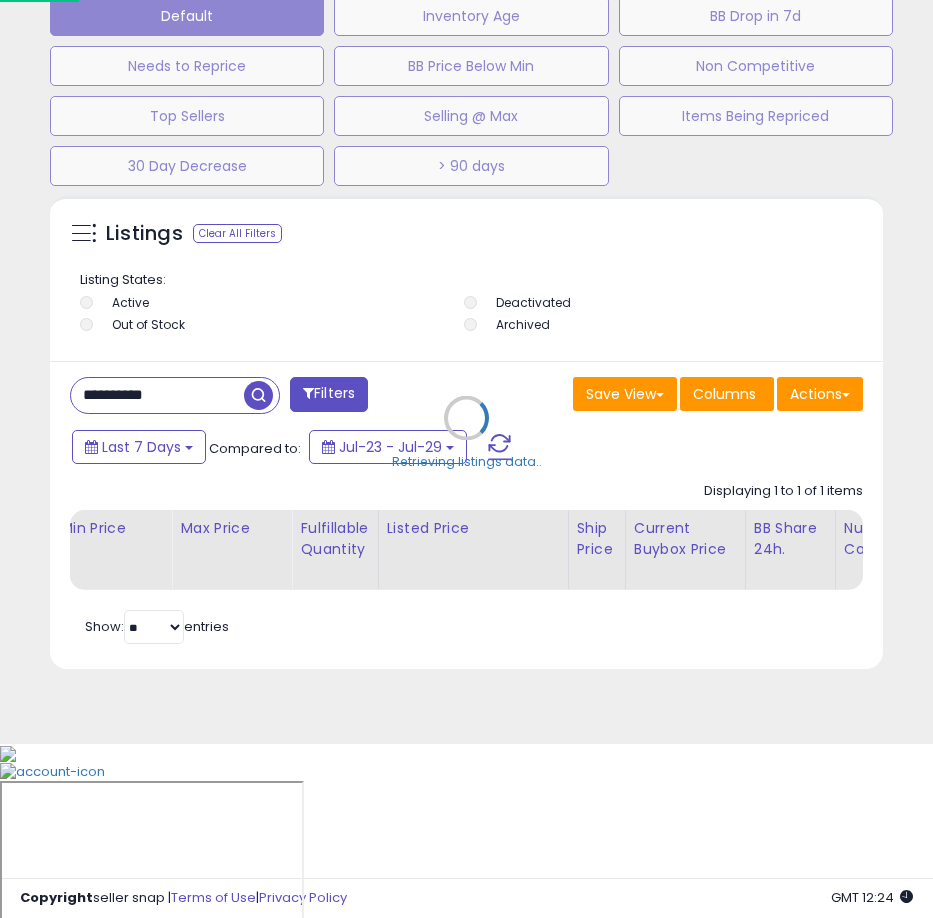scroll, scrollTop: 999610, scrollLeft: 999162, axis: both 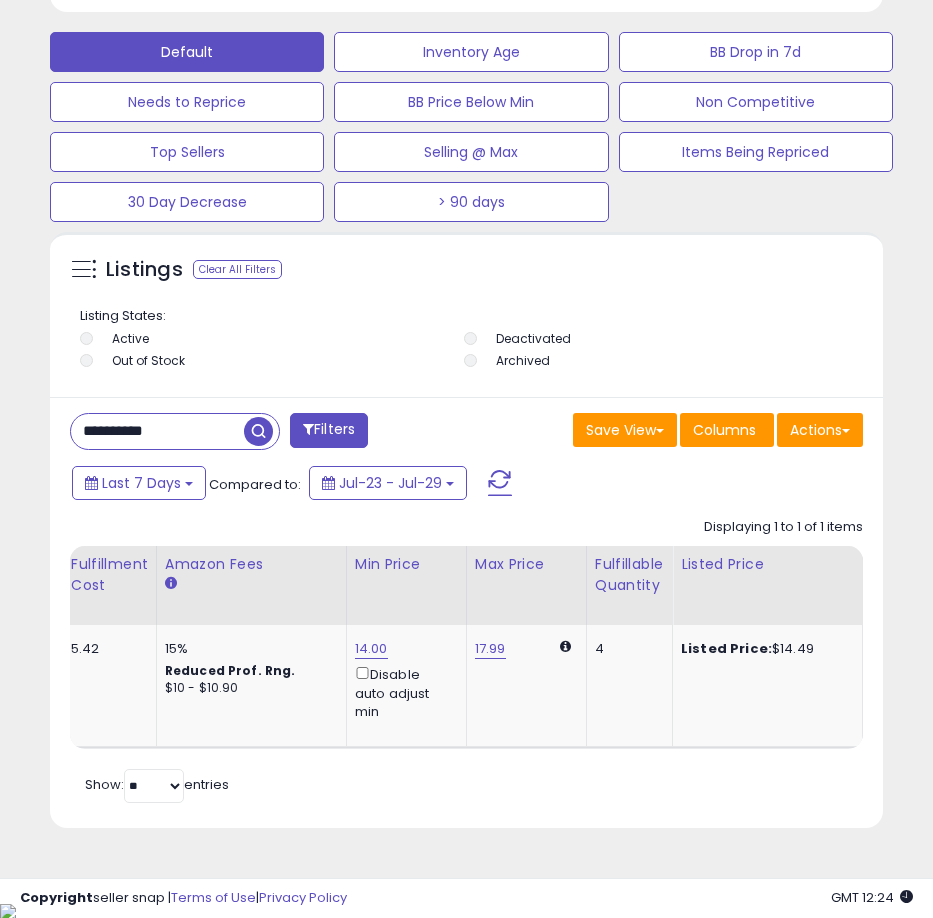 click on "**********" at bounding box center (157, 431) 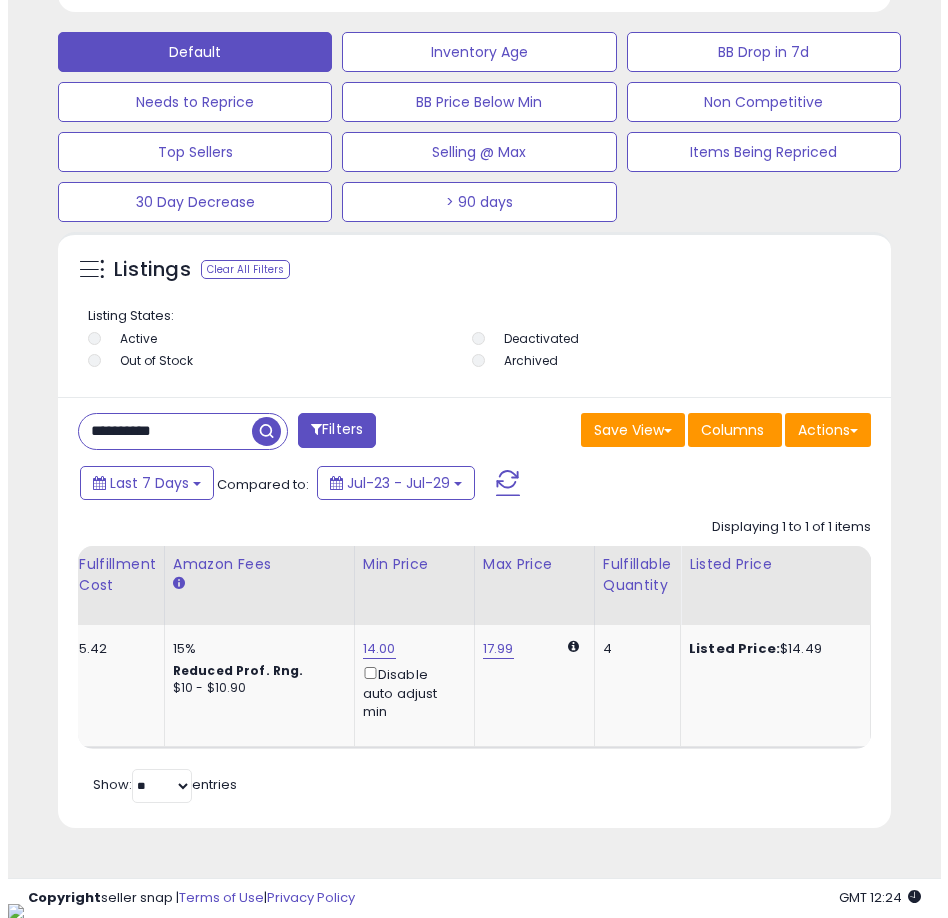 scroll, scrollTop: 1166, scrollLeft: 0, axis: vertical 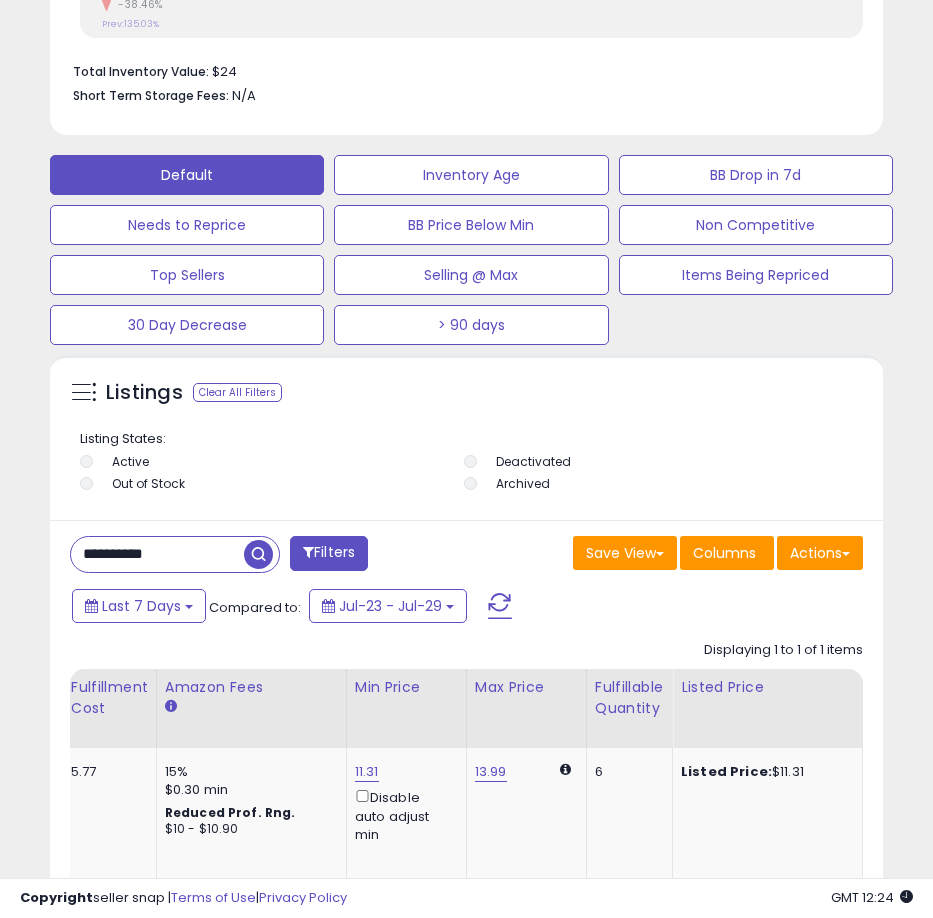 click on "**********" at bounding box center (157, 554) 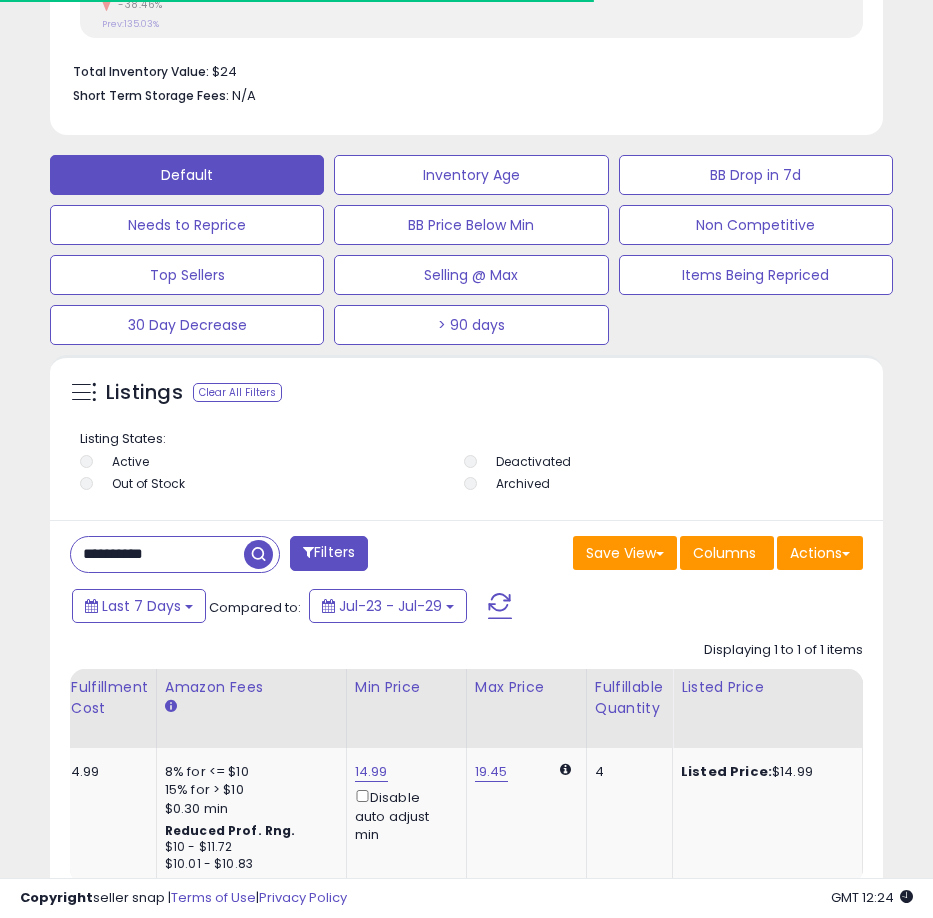 scroll, scrollTop: 390, scrollLeft: 823, axis: both 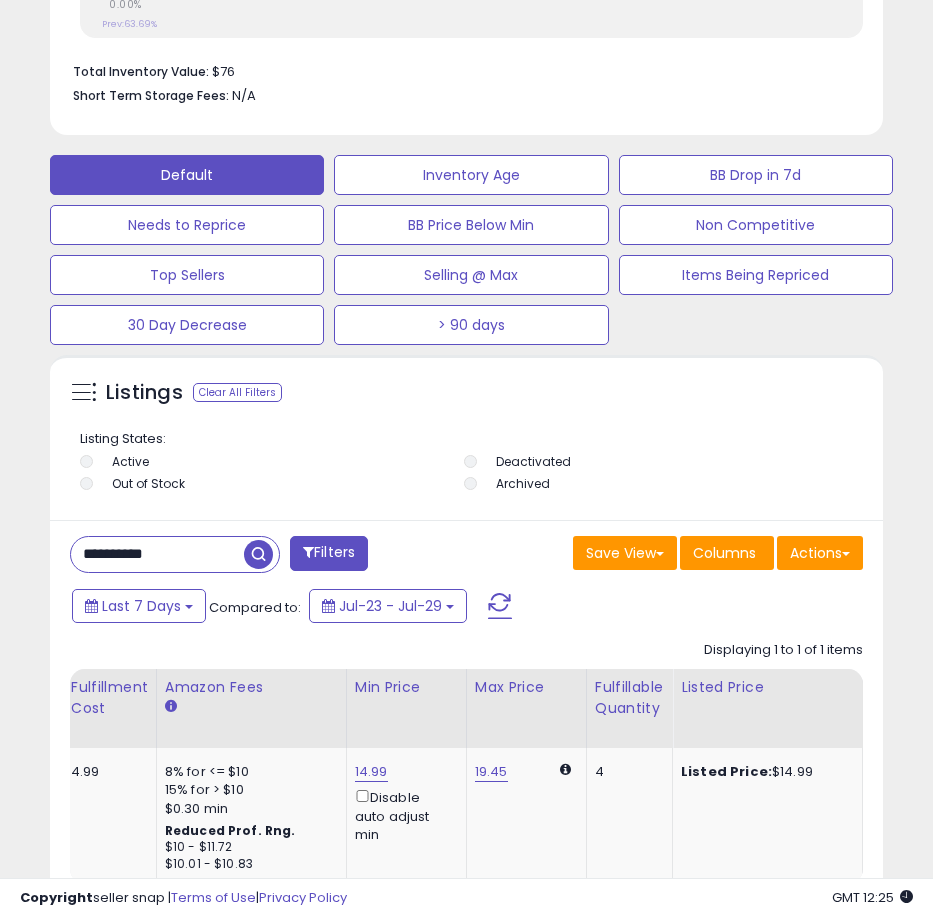 click on "**********" at bounding box center [157, 554] 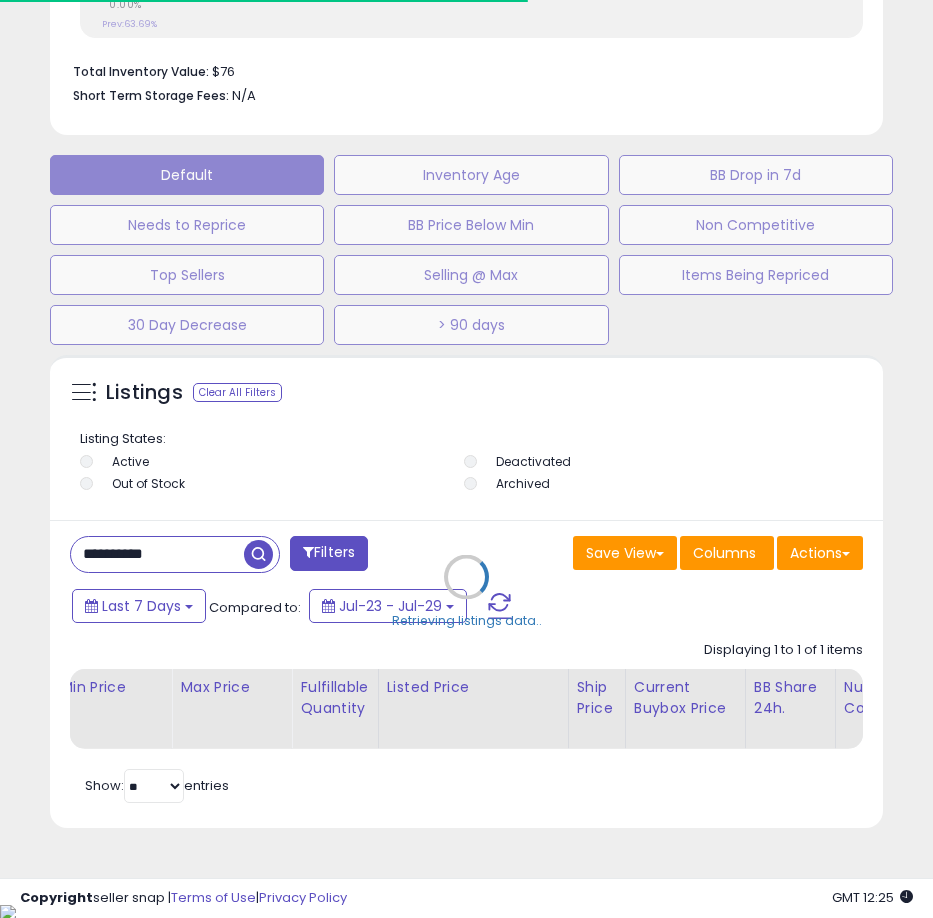 scroll, scrollTop: 390, scrollLeft: 823, axis: both 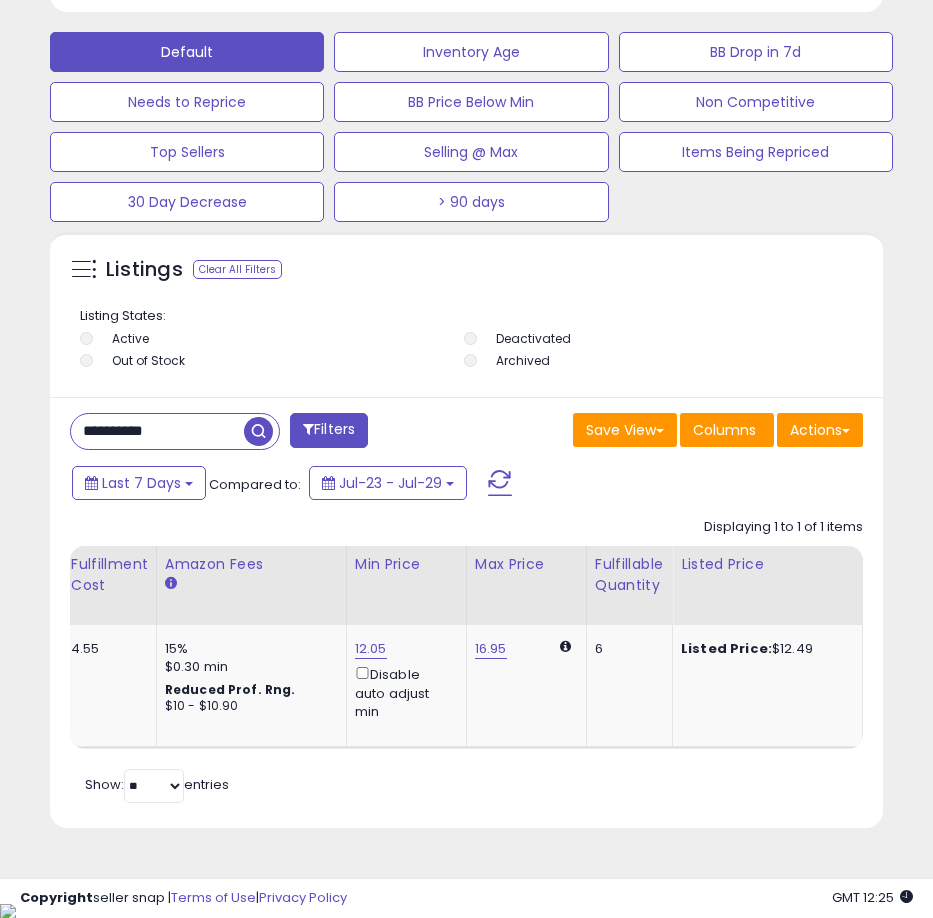 click on "**********" at bounding box center [157, 431] 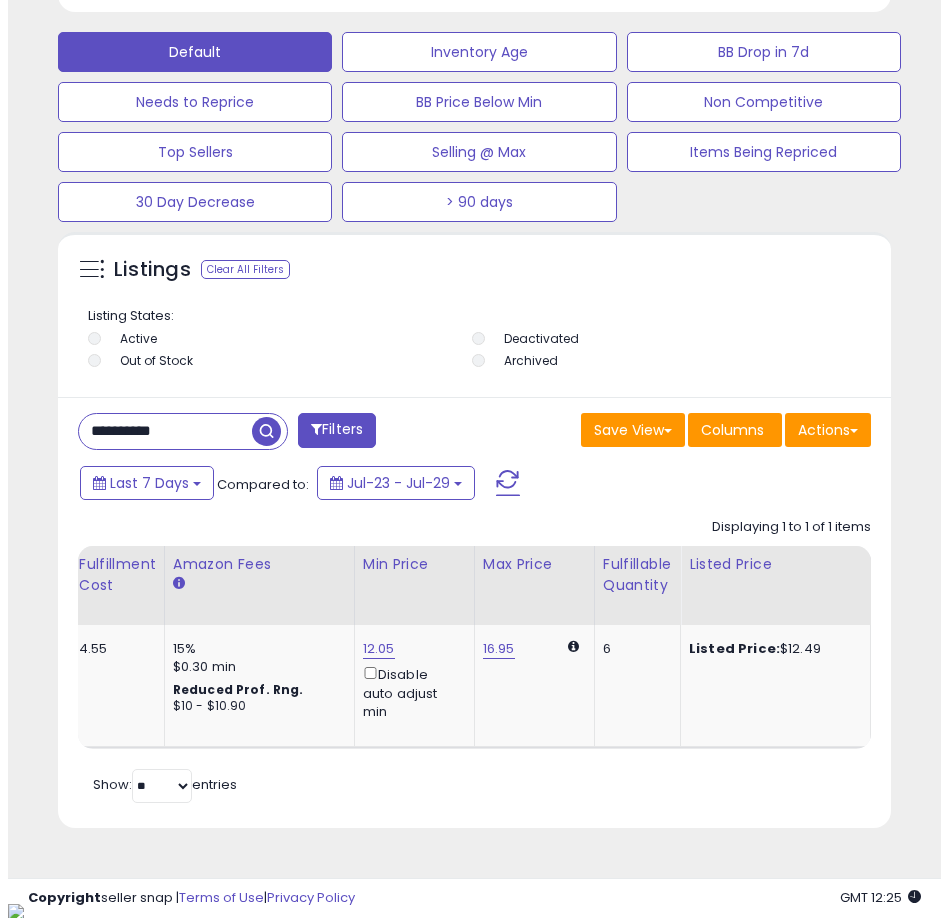 scroll, scrollTop: 1166, scrollLeft: 0, axis: vertical 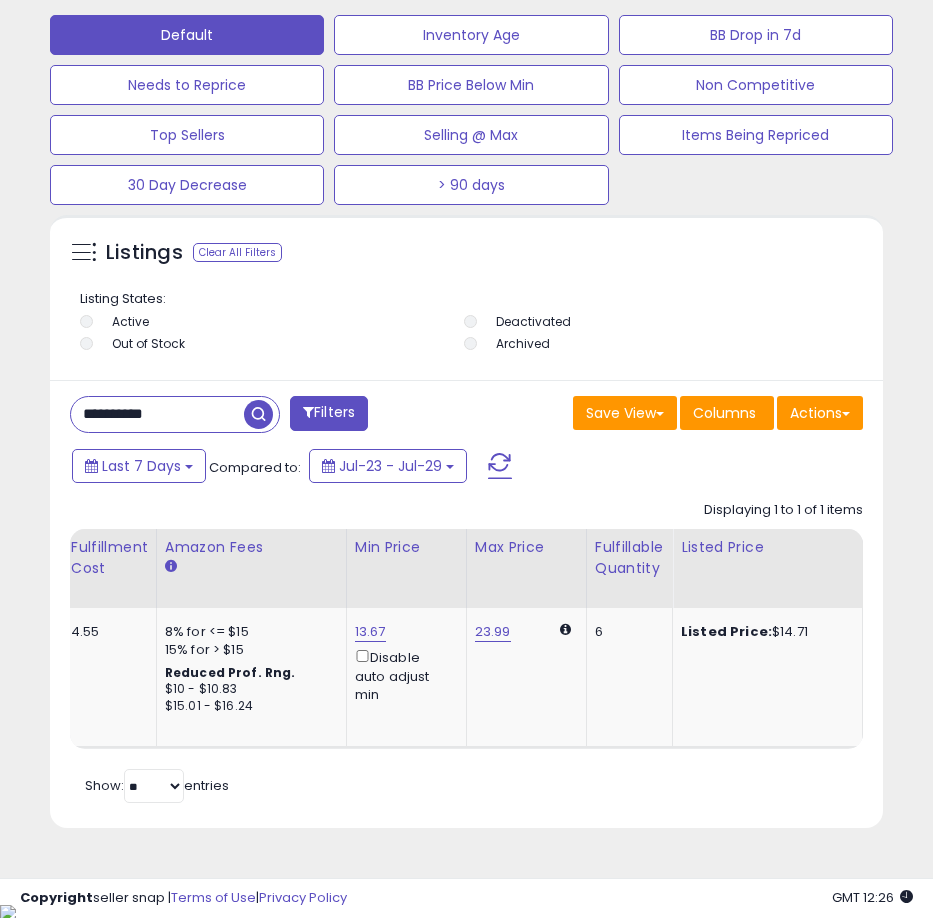 click on "**********" at bounding box center (157, 414) 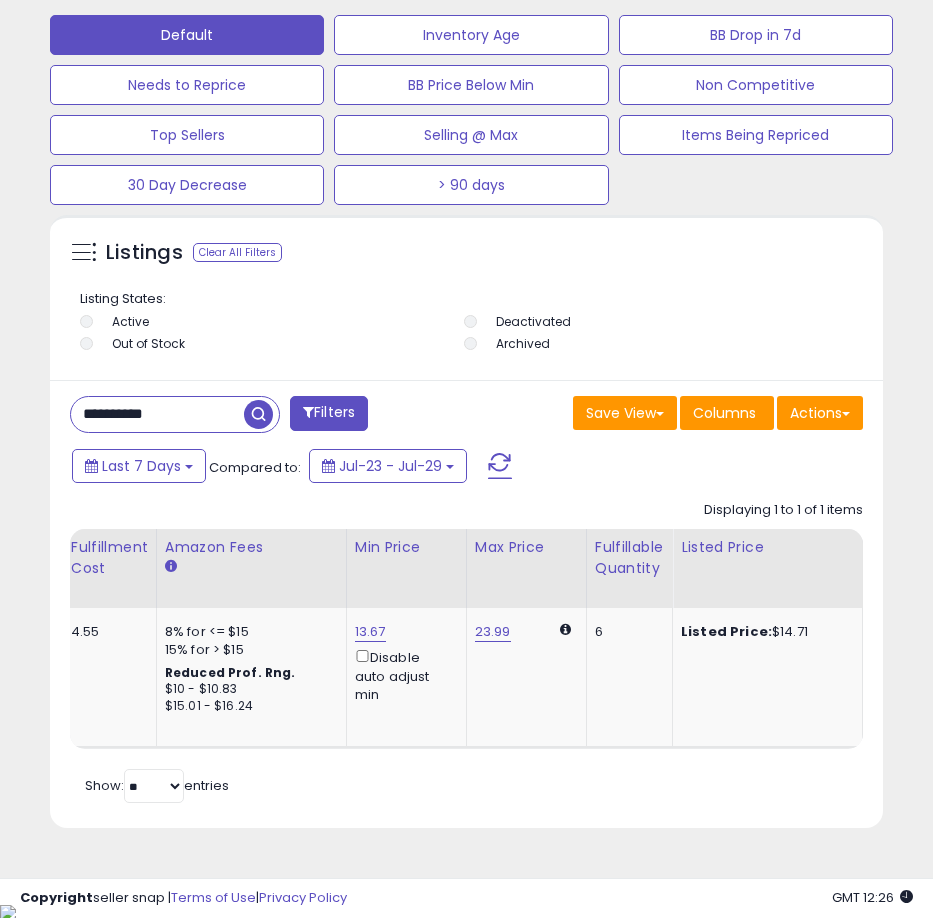 click on "**********" at bounding box center [157, 414] 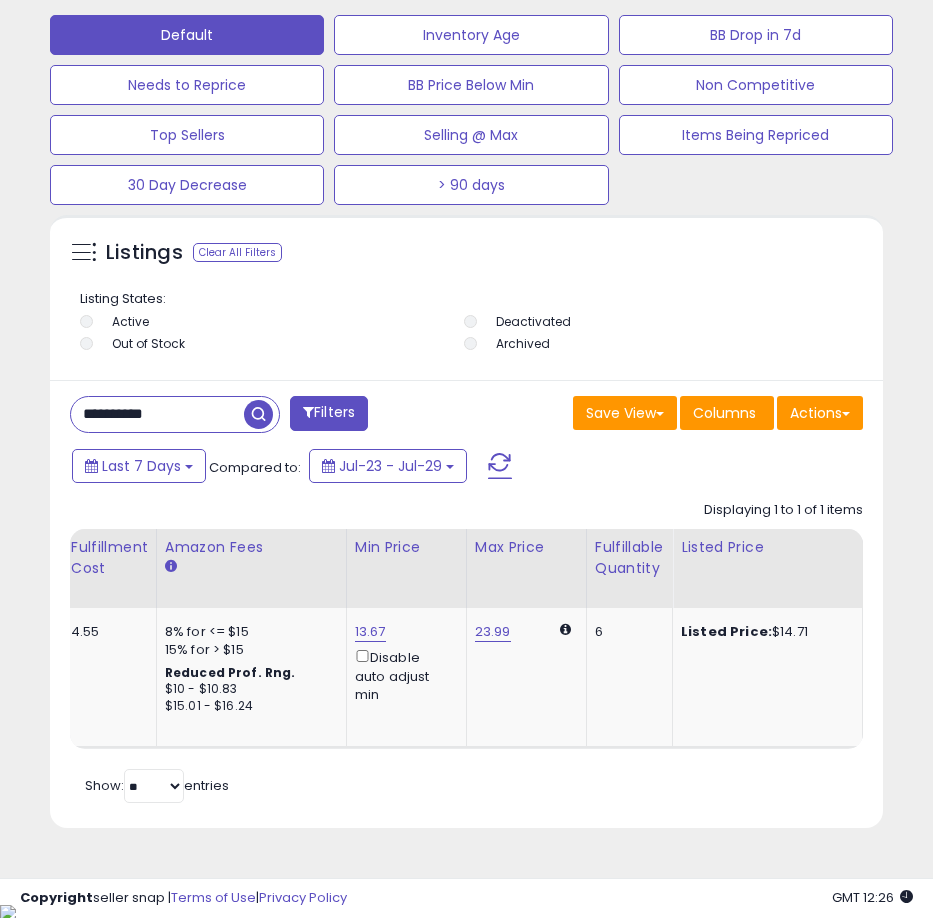 click at bounding box center (258, 414) 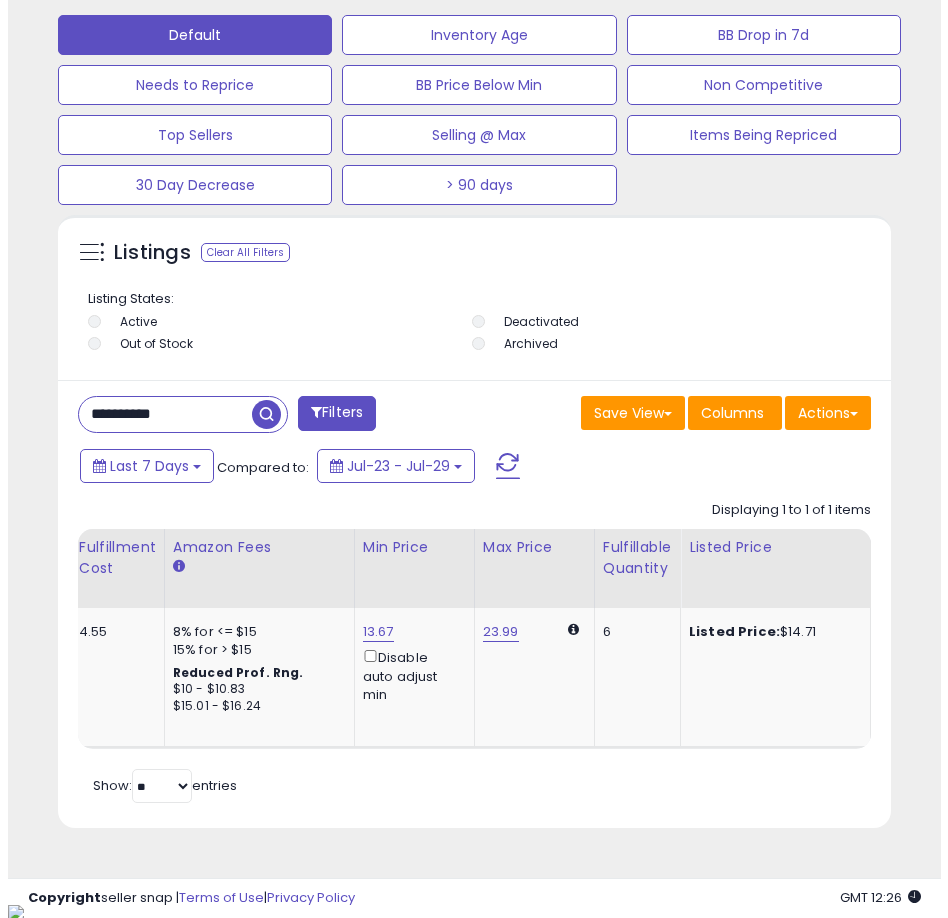 scroll, scrollTop: 1166, scrollLeft: 0, axis: vertical 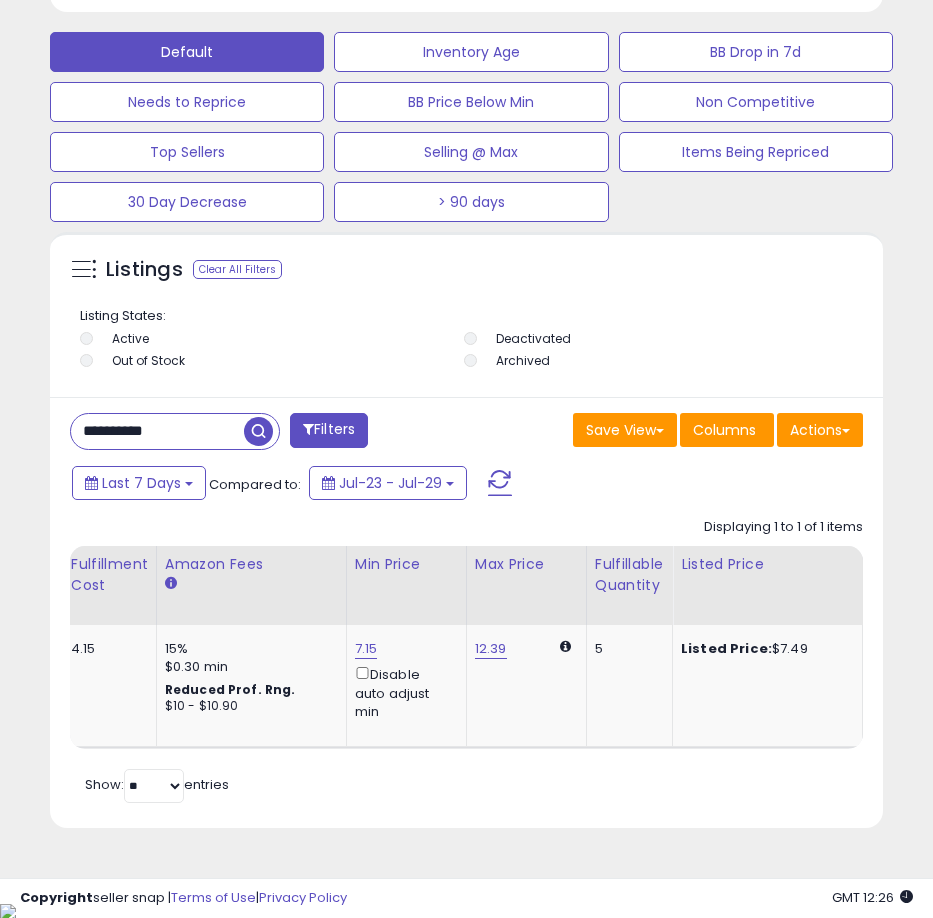 click on "**********" at bounding box center (157, 431) 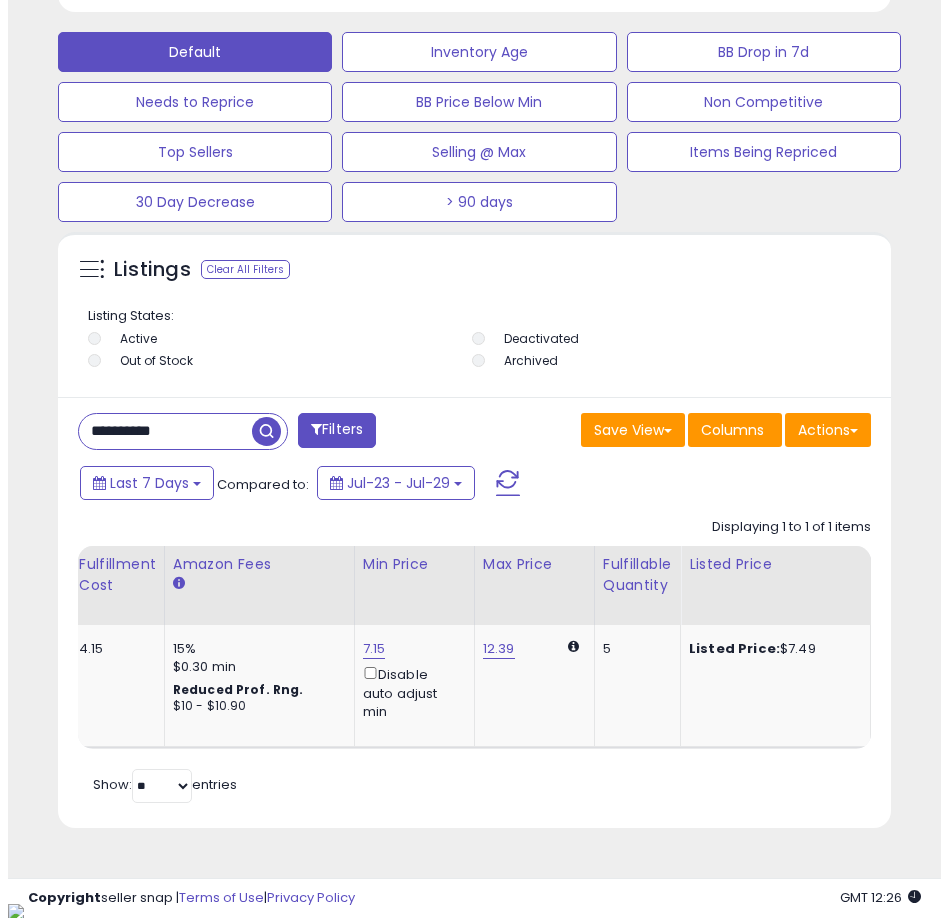 scroll, scrollTop: 1166, scrollLeft: 0, axis: vertical 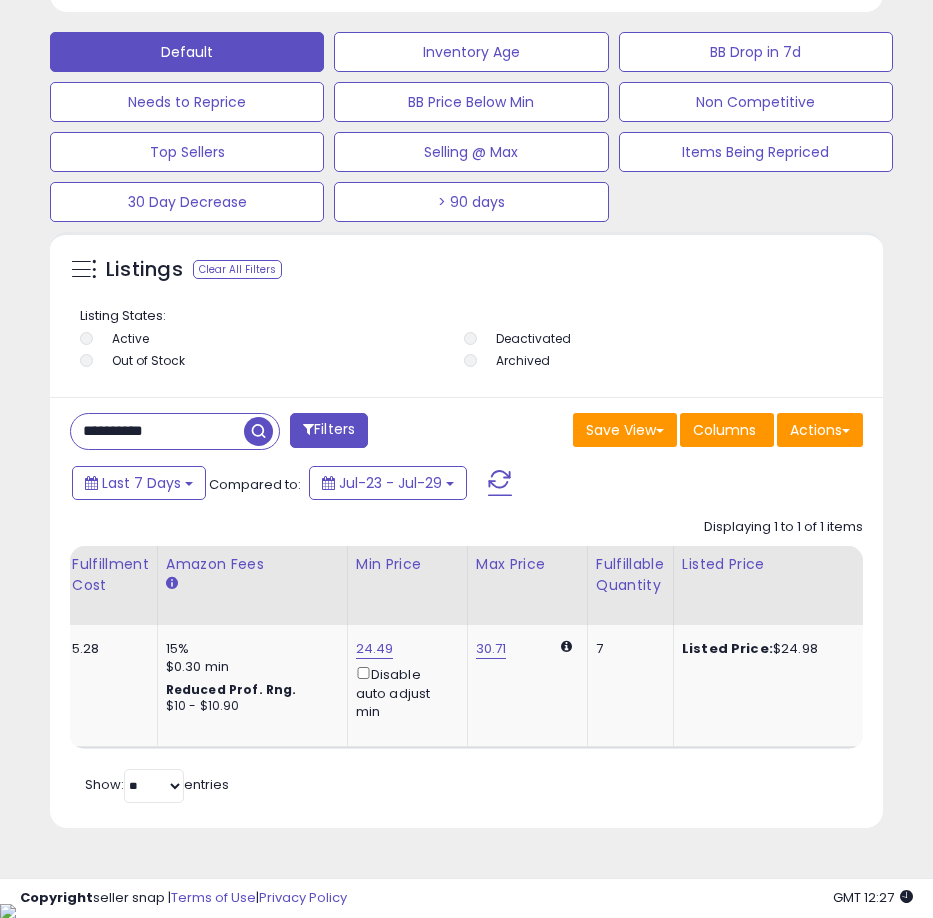 click on "**********" at bounding box center [157, 431] 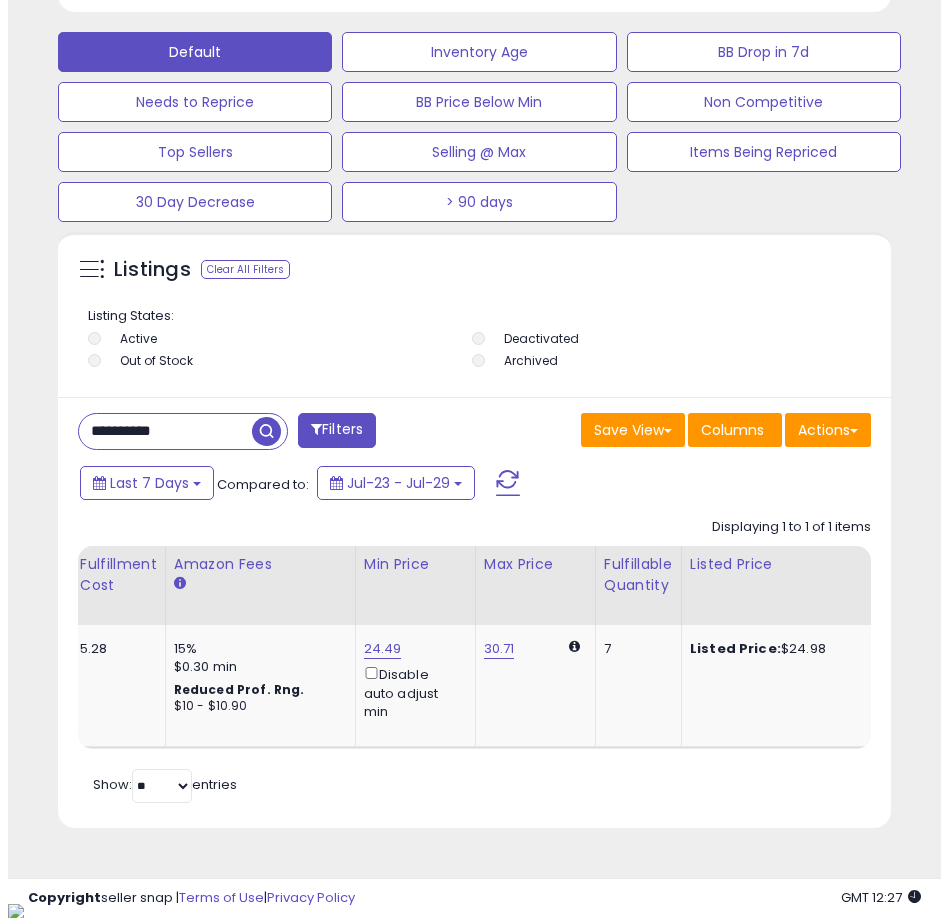 scroll, scrollTop: 1166, scrollLeft: 0, axis: vertical 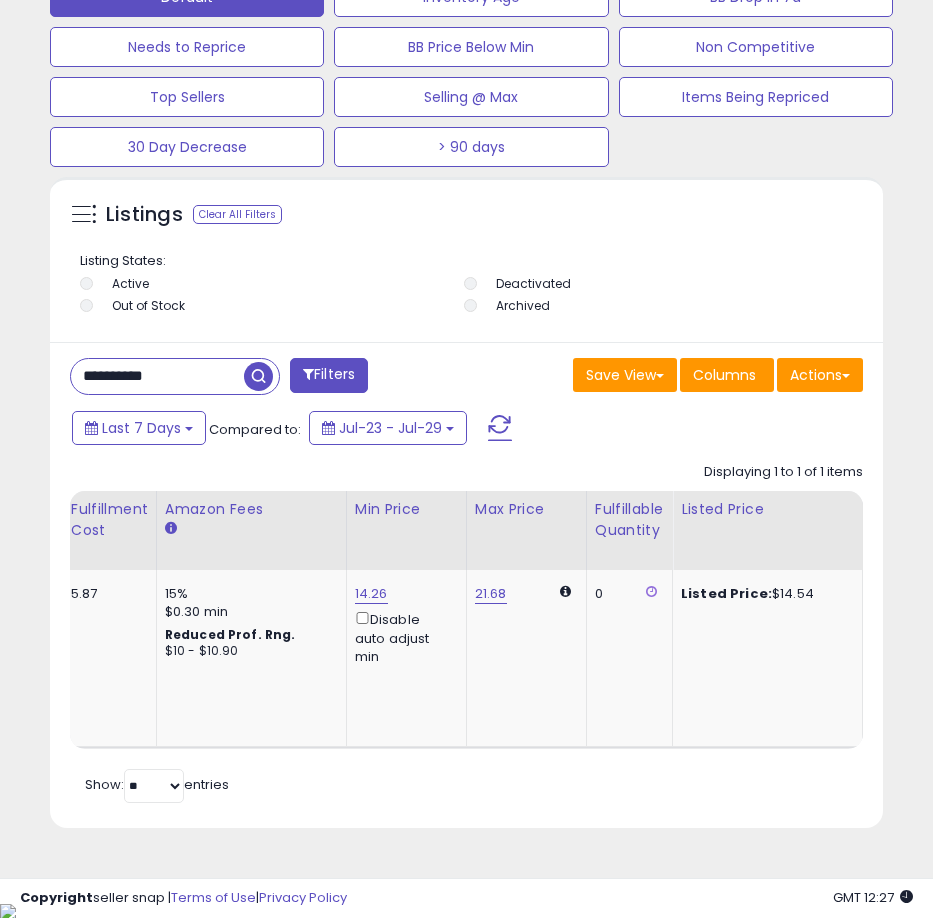click on "**********" at bounding box center [157, 376] 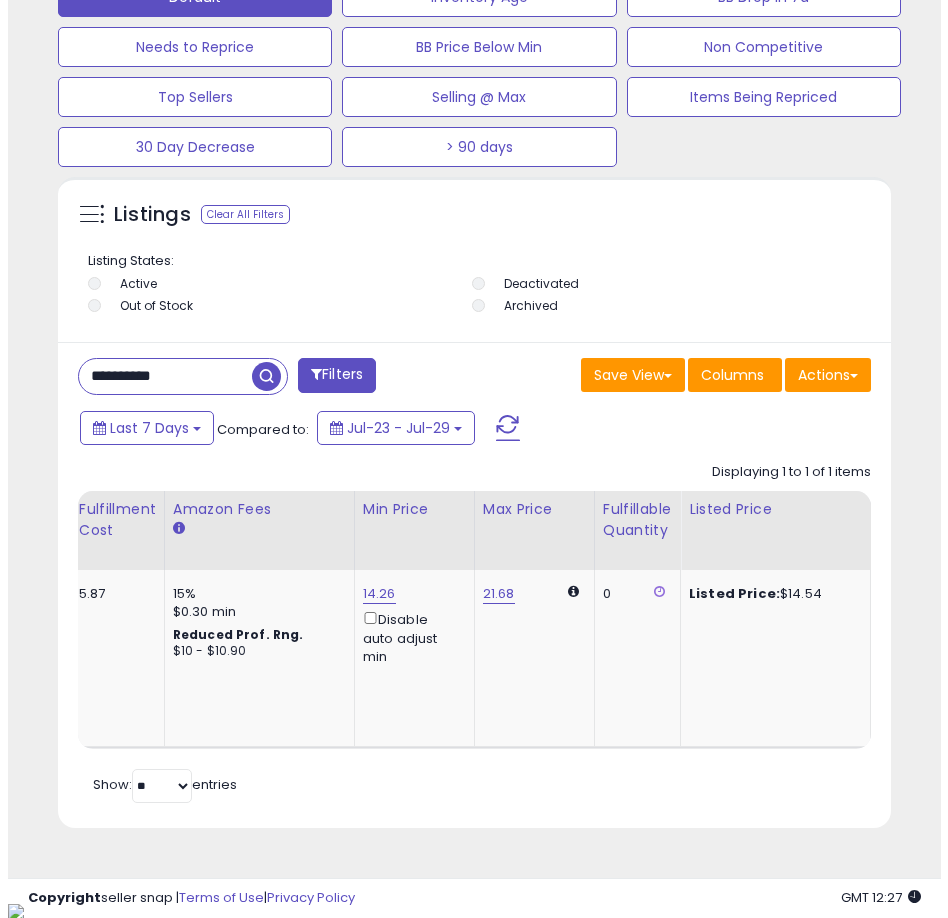 scroll, scrollTop: 1166, scrollLeft: 0, axis: vertical 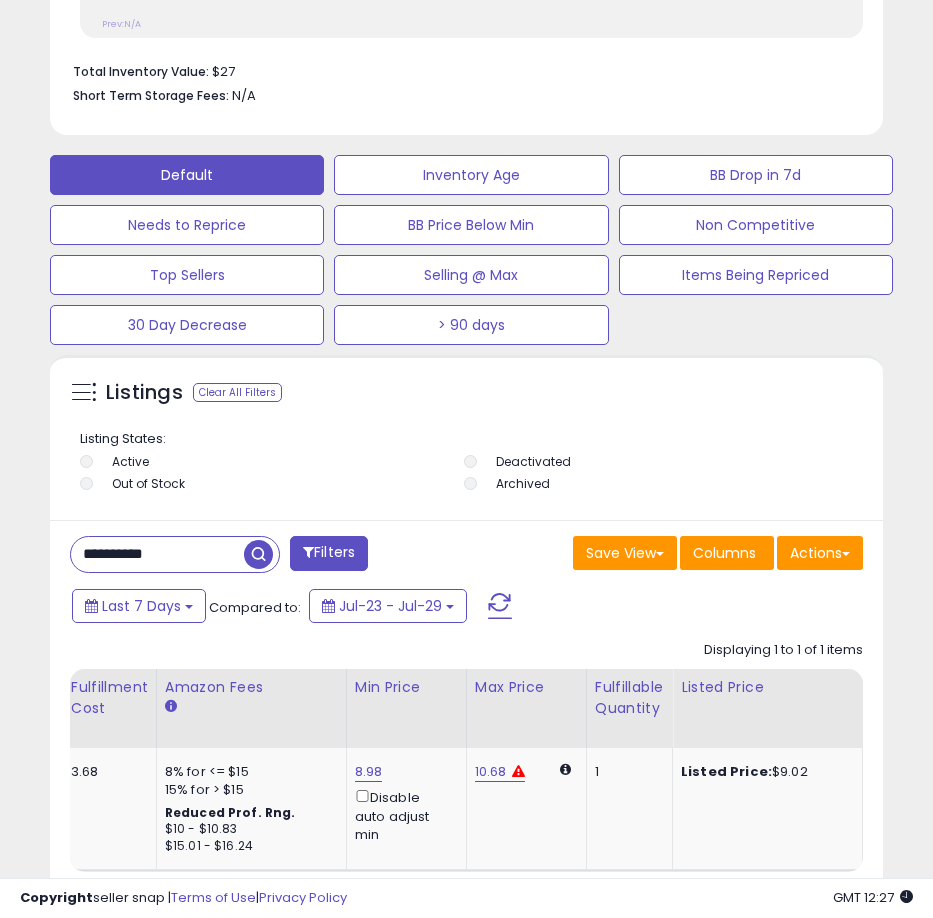 click on "**********" at bounding box center (157, 554) 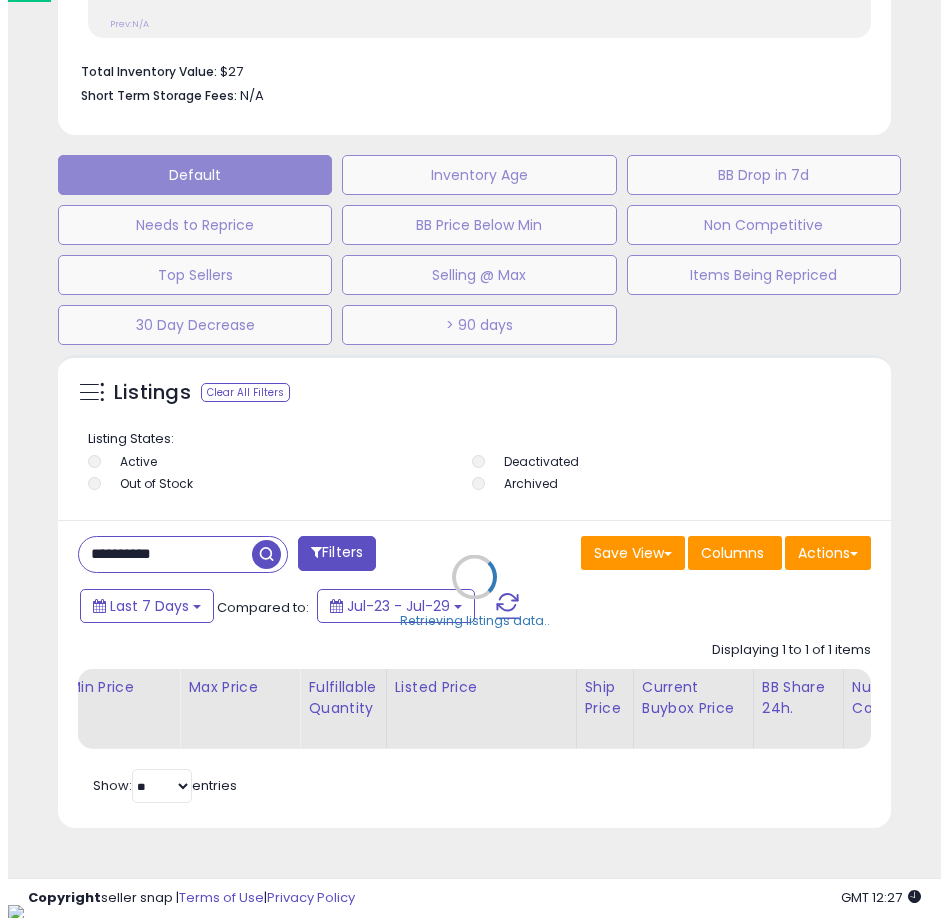 scroll, scrollTop: 999610, scrollLeft: 999162, axis: both 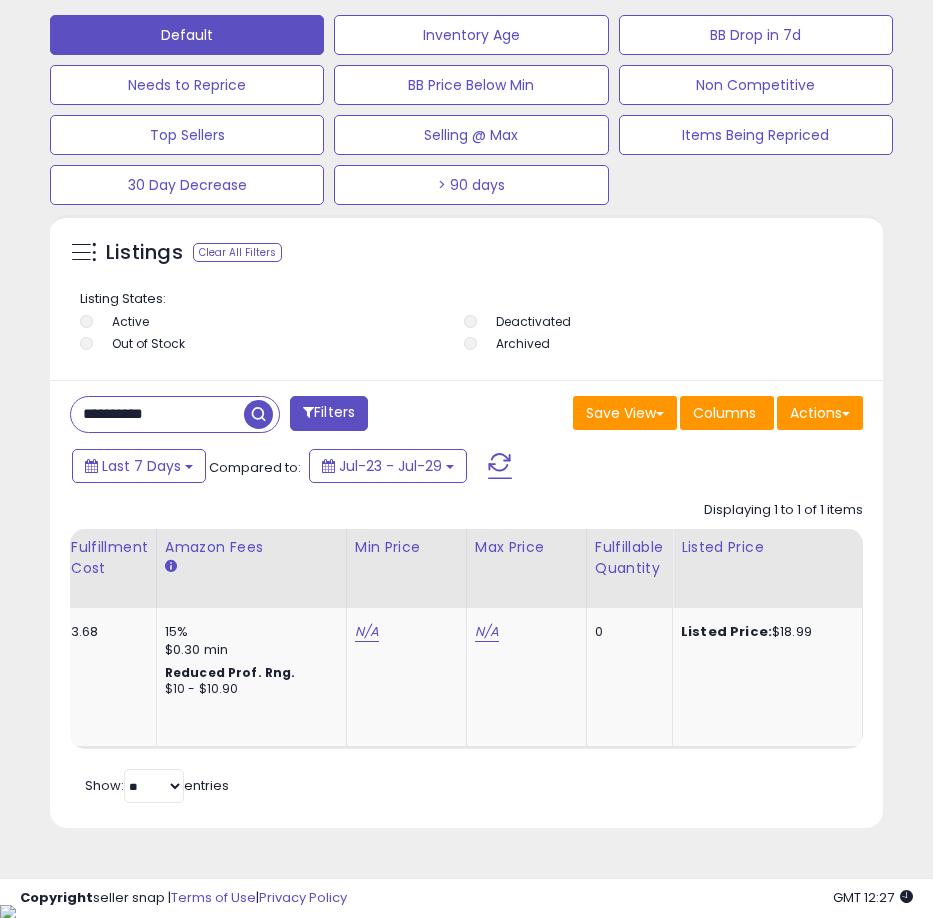 click on "**********" at bounding box center (157, 414) 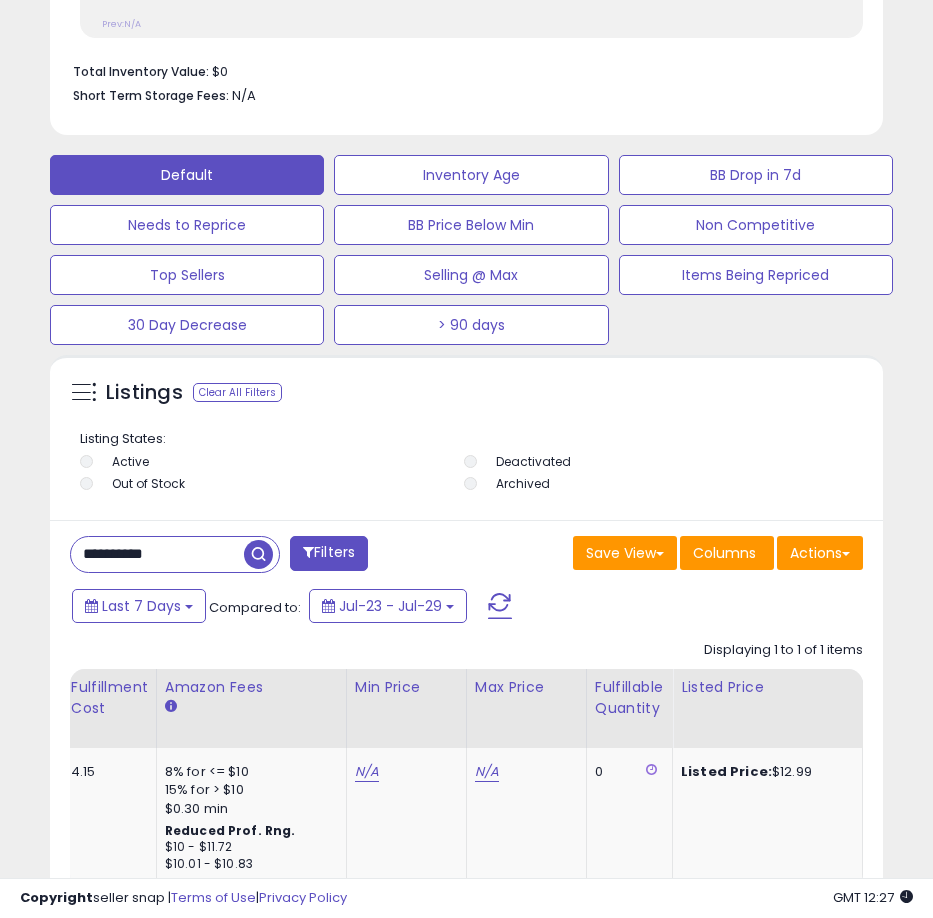 click on "**********" at bounding box center (157, 554) 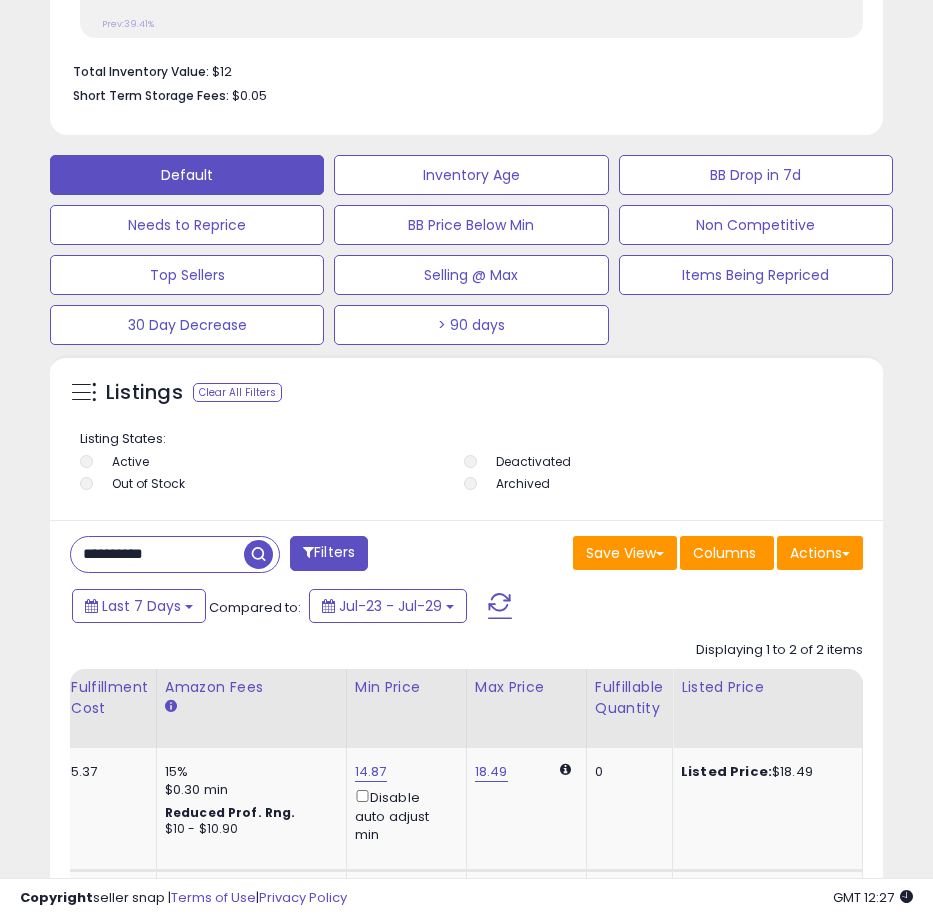 click on "**********" at bounding box center [157, 554] 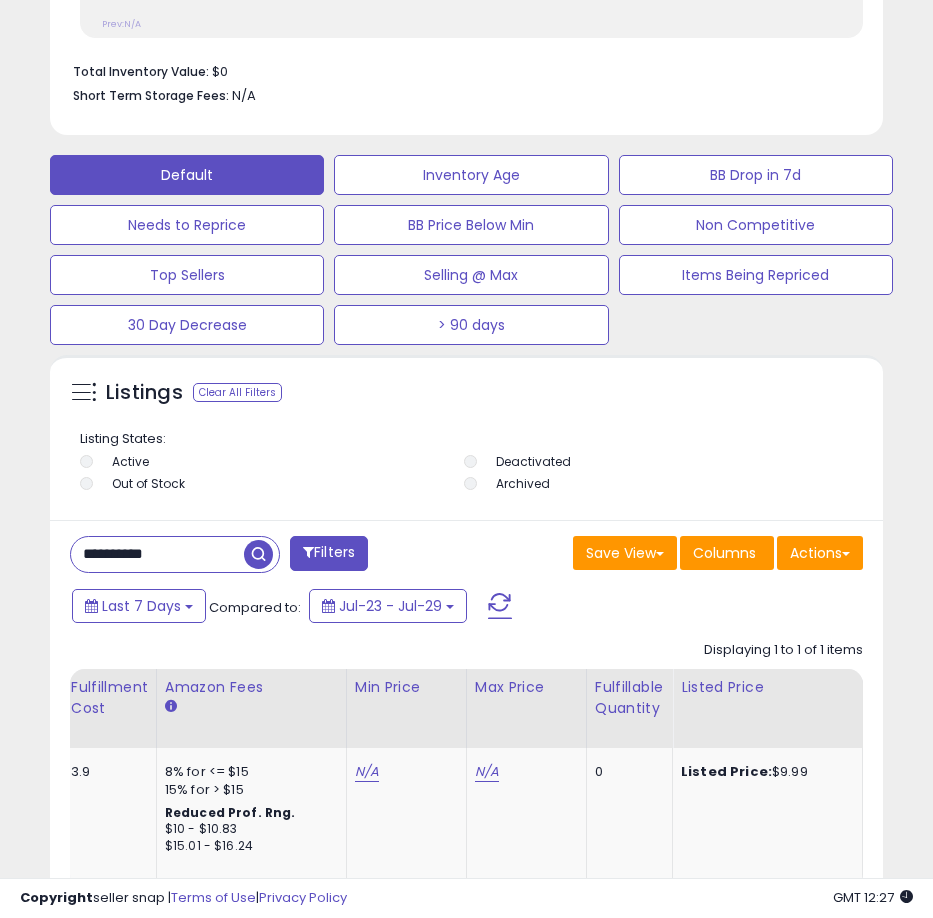 click on "**********" at bounding box center [157, 554] 